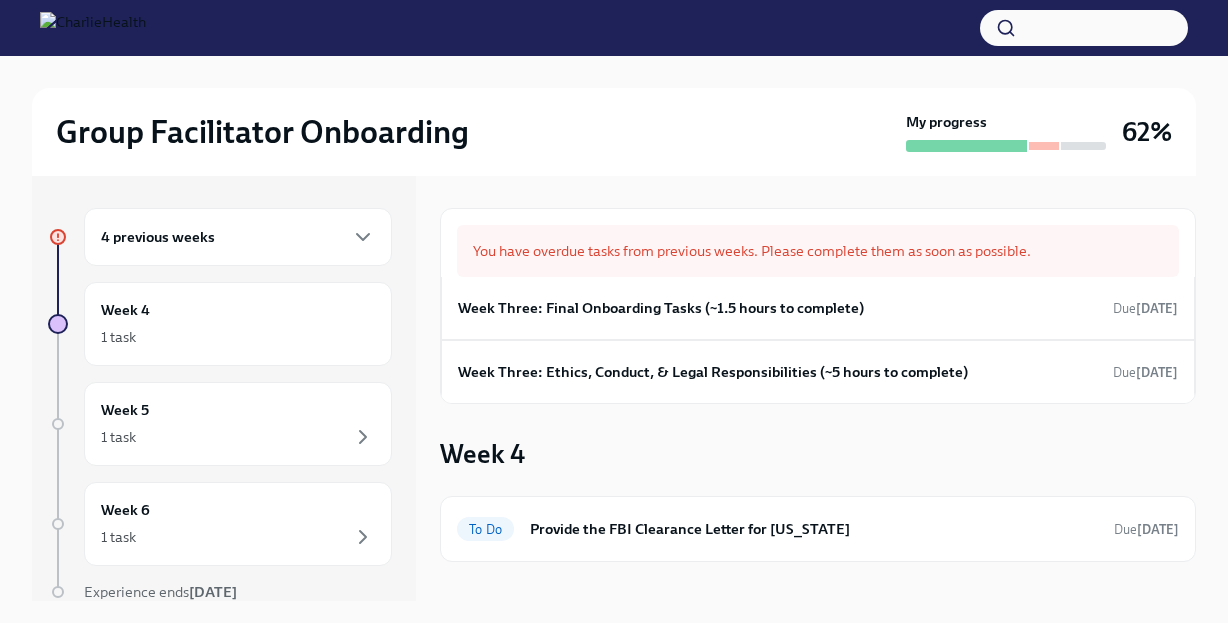 scroll, scrollTop: 0, scrollLeft: 0, axis: both 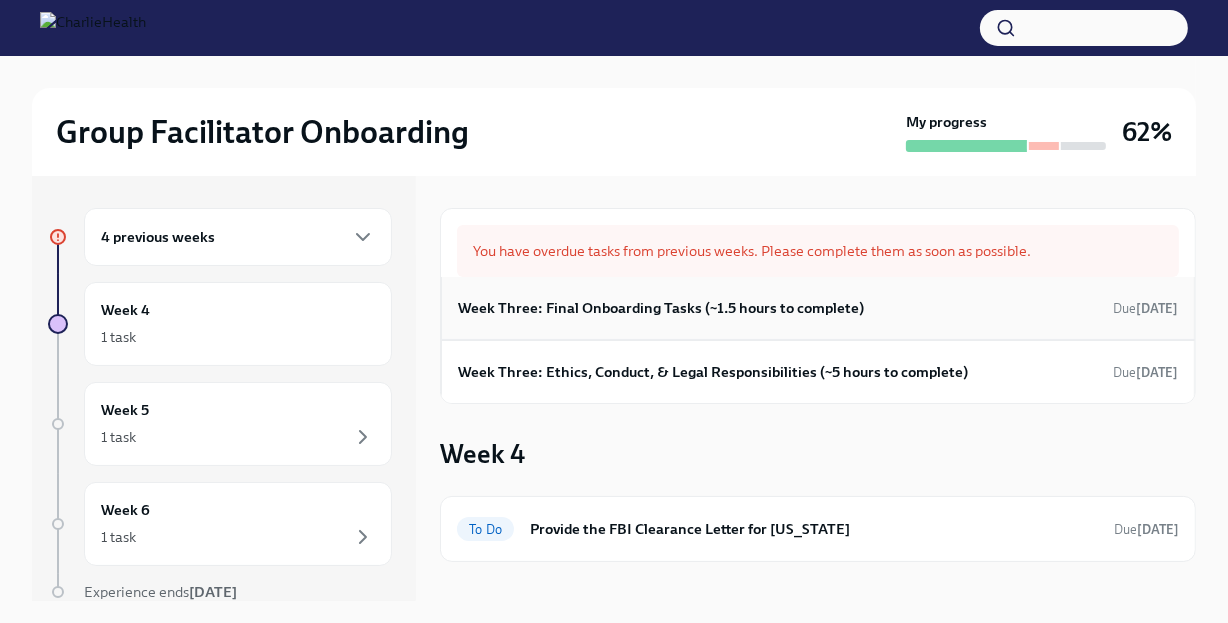 click on "Week Three: Final Onboarding Tasks (~1.5 hours to complete) Due  [DATE]" at bounding box center (818, 308) 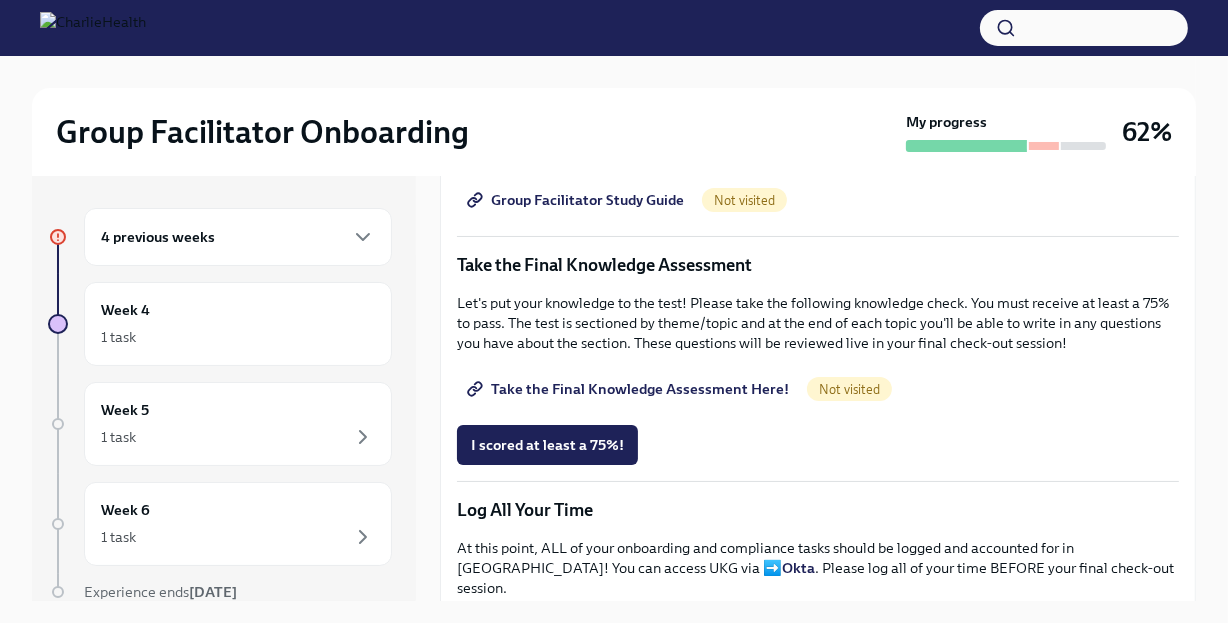 scroll, scrollTop: 997, scrollLeft: 0, axis: vertical 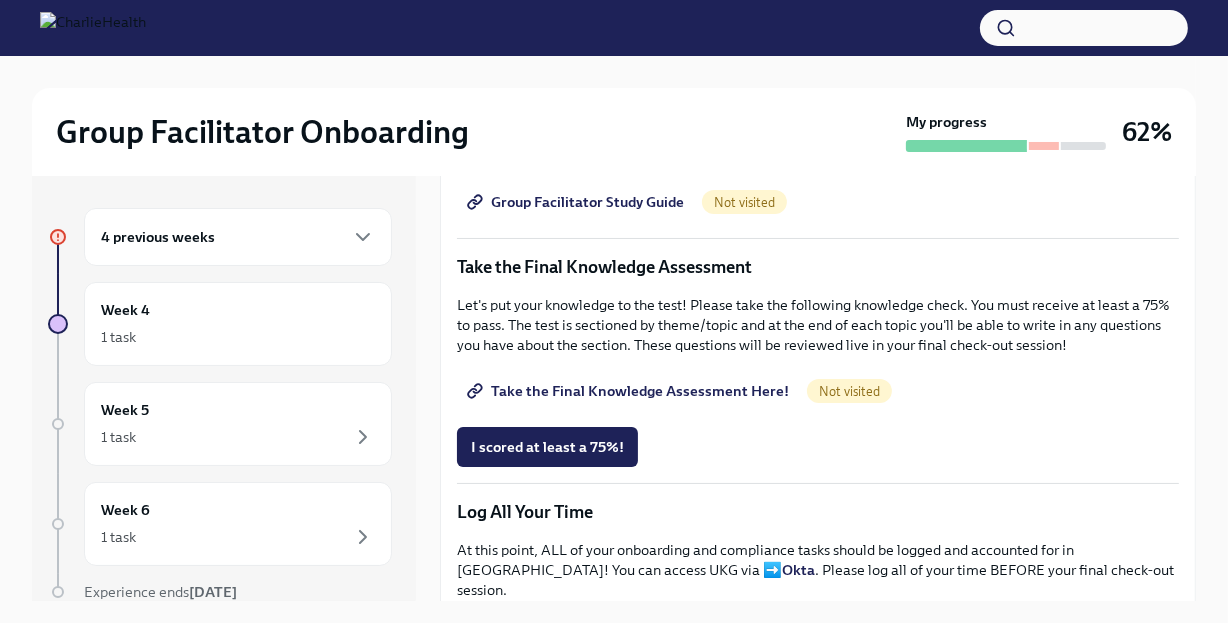 click on "Group Facilitator Study Guide" at bounding box center (577, 202) 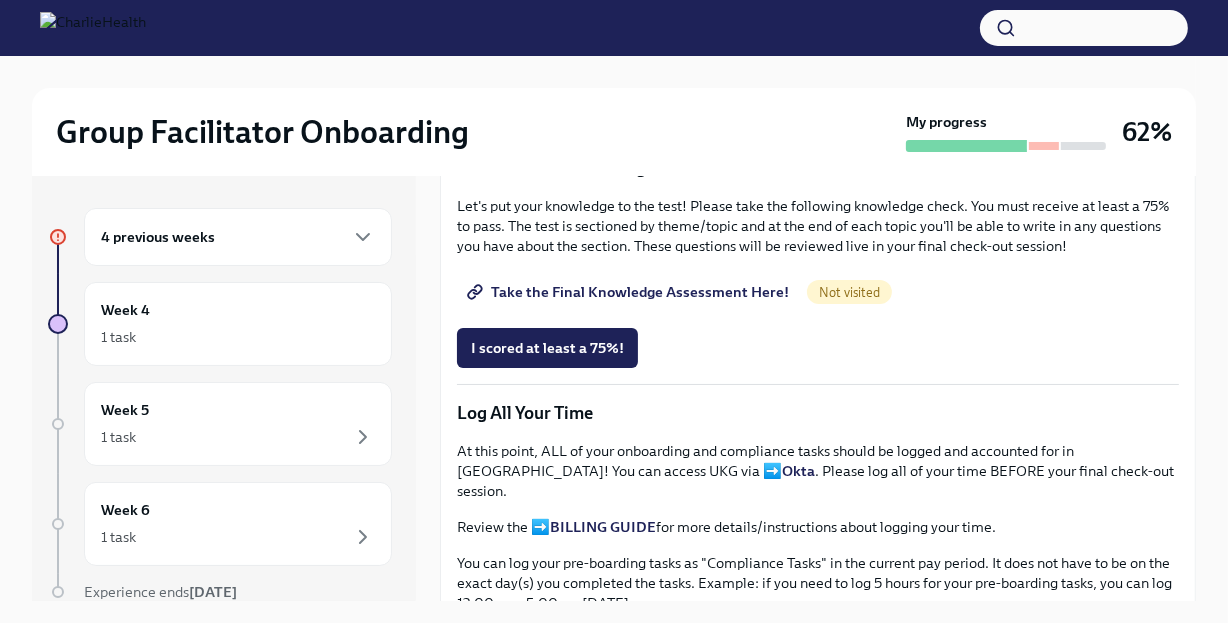 scroll, scrollTop: 1097, scrollLeft: 0, axis: vertical 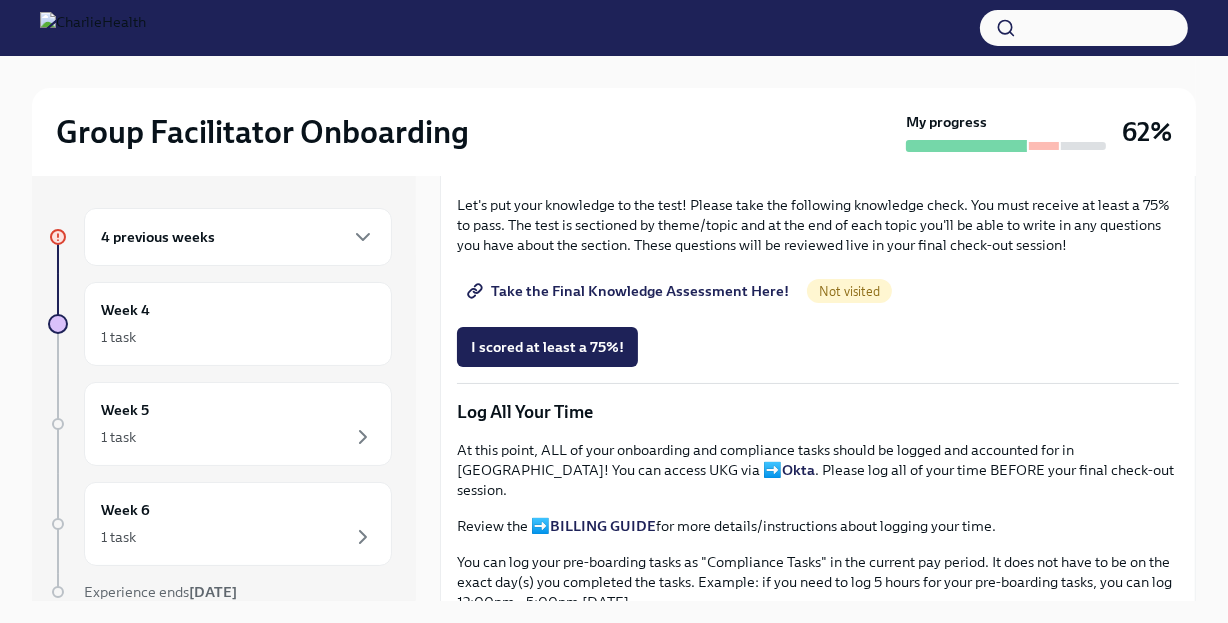 click on "Take the Final Knowledge Assessment Here!" at bounding box center [630, 291] 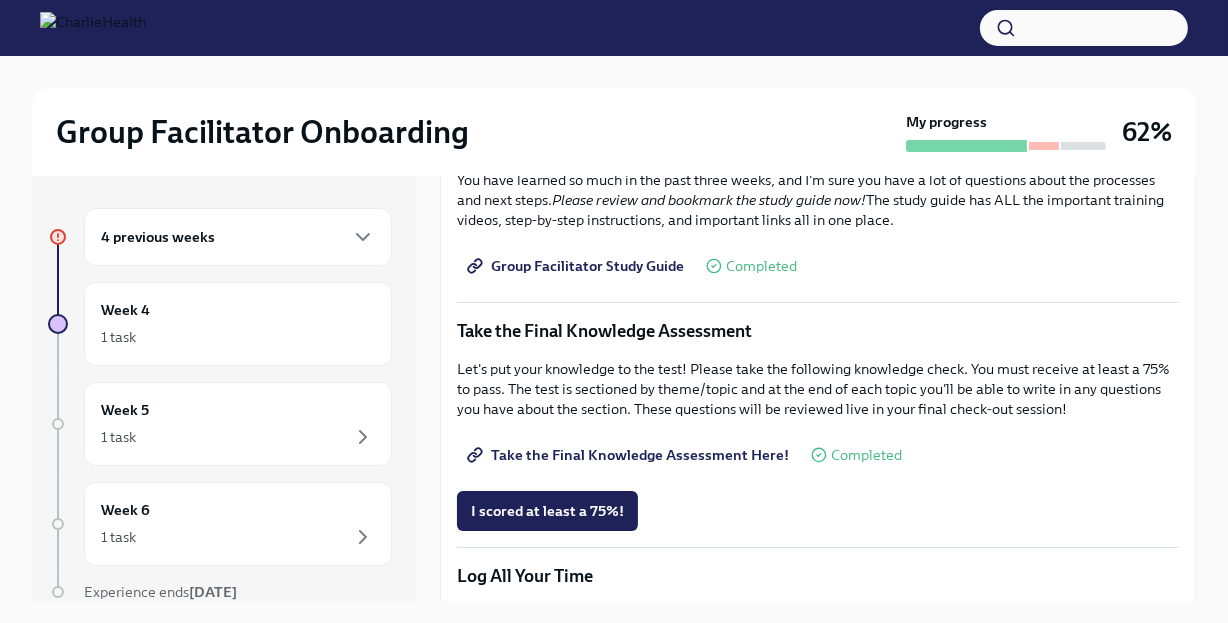 scroll, scrollTop: 932, scrollLeft: 0, axis: vertical 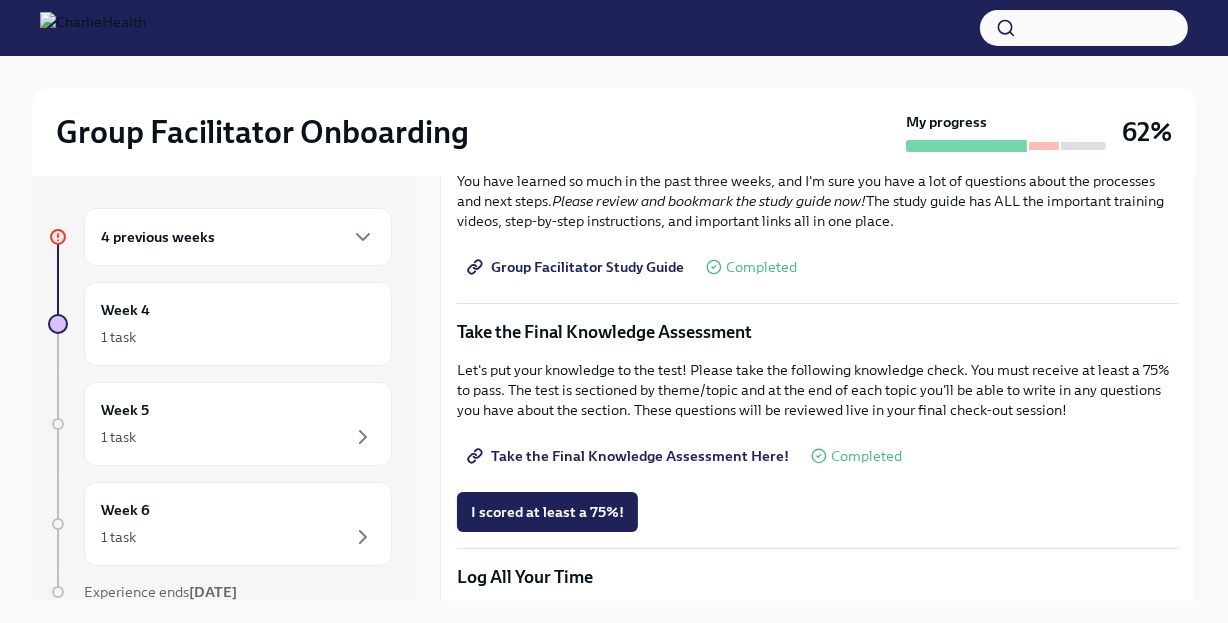 click on "Group Facilitator Study Guide" at bounding box center [577, 267] 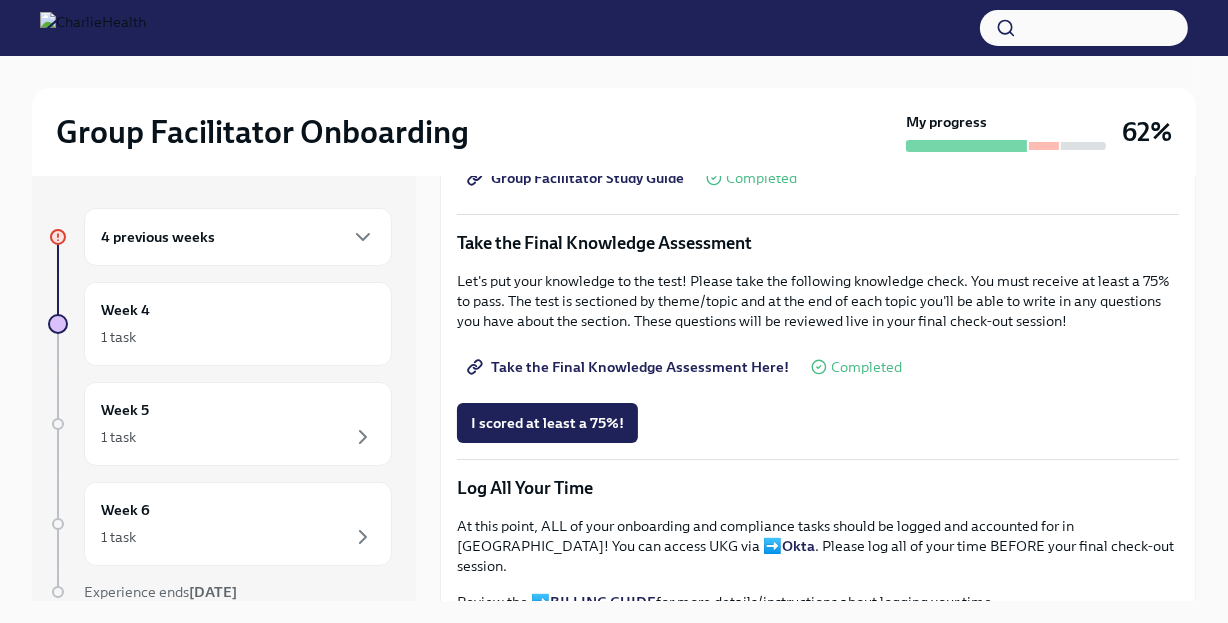 scroll, scrollTop: 1022, scrollLeft: 0, axis: vertical 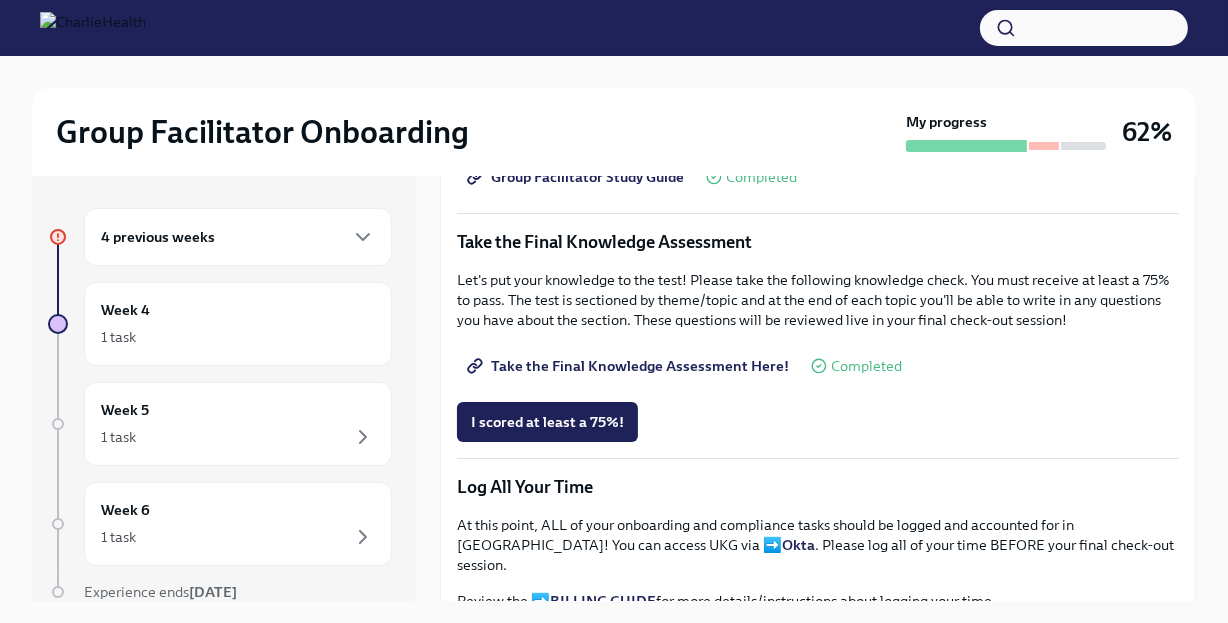 click on "Group Facilitator Study Guide" at bounding box center [577, 177] 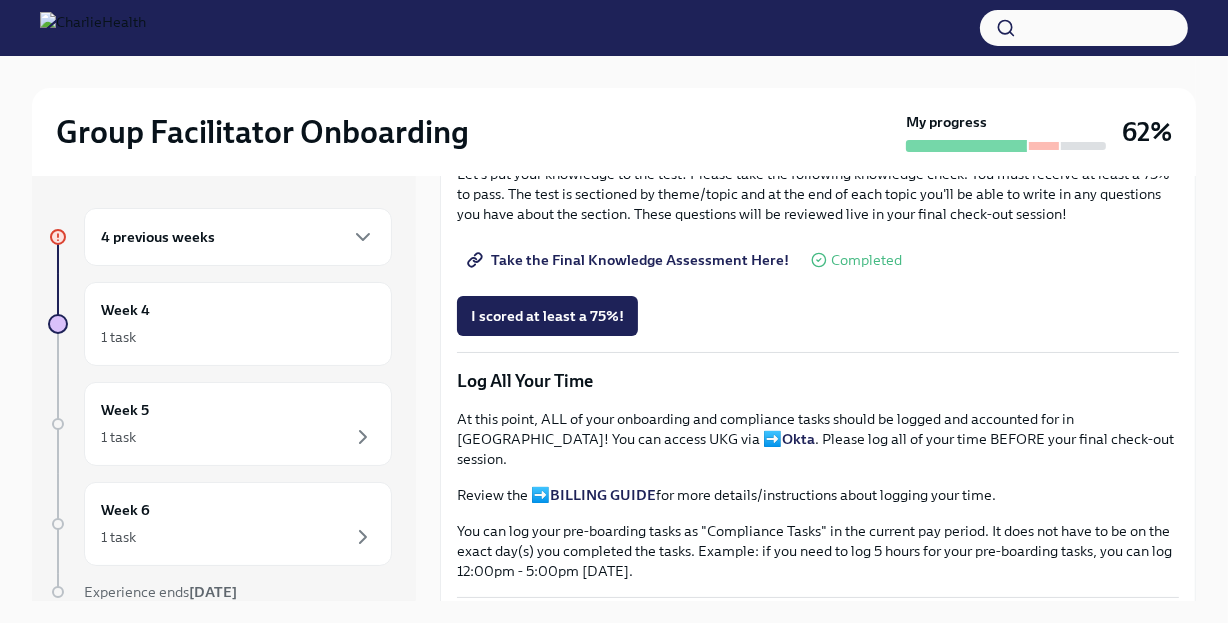 scroll, scrollTop: 1130, scrollLeft: 0, axis: vertical 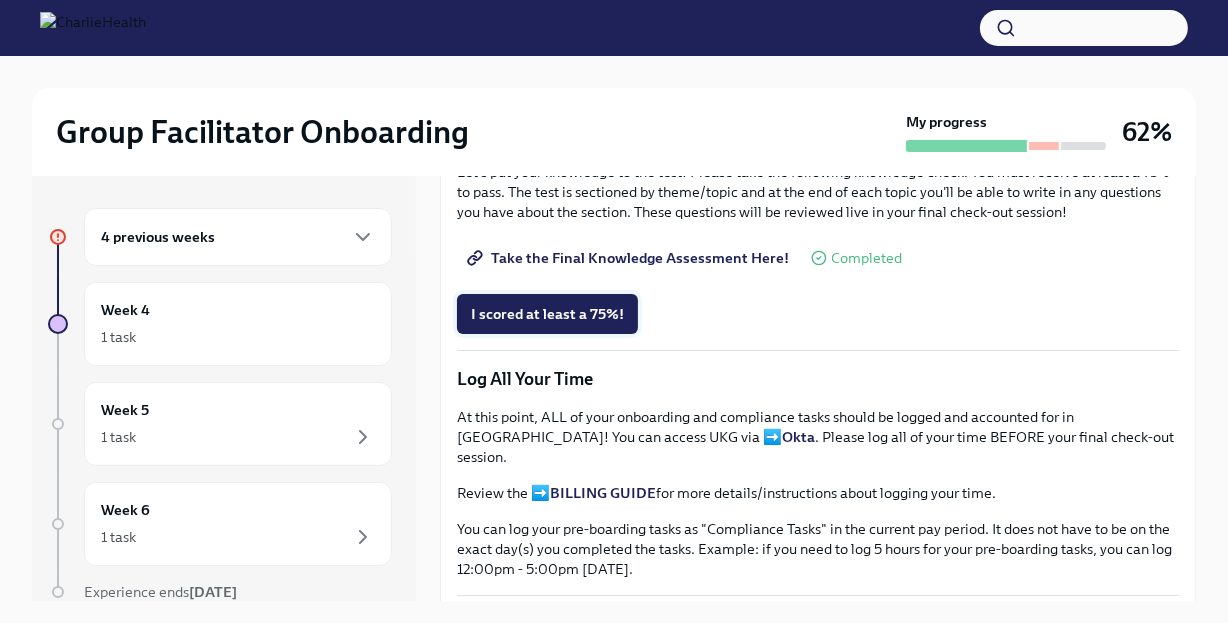 click on "I scored at least a 75%!" at bounding box center [547, 314] 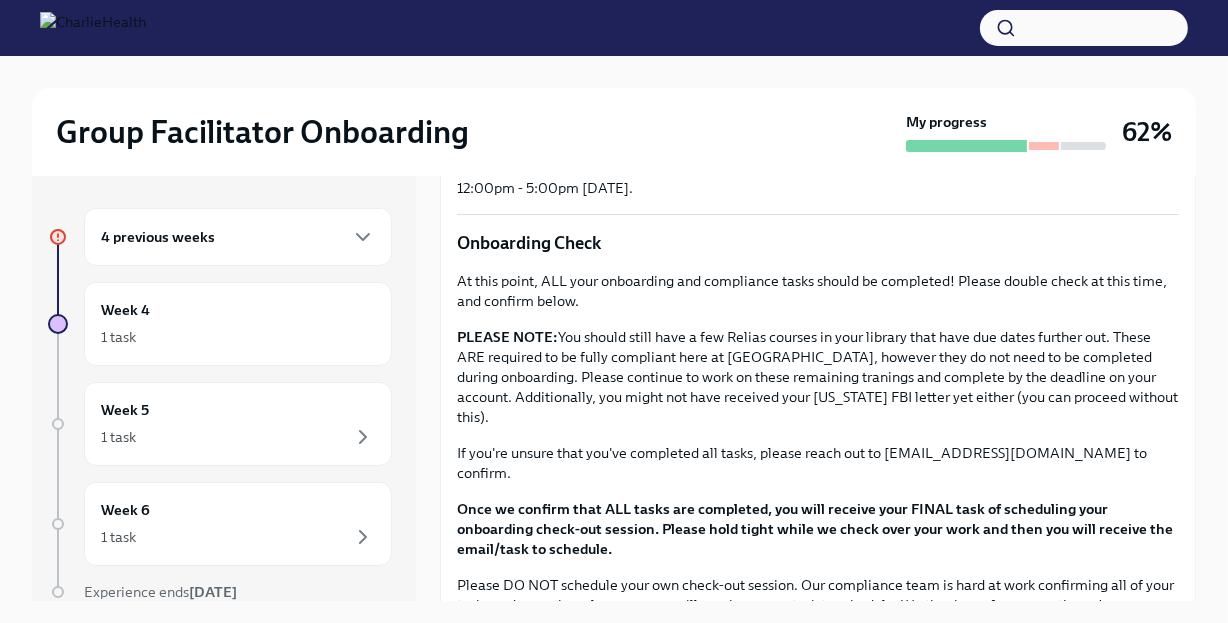 scroll, scrollTop: 1669, scrollLeft: 0, axis: vertical 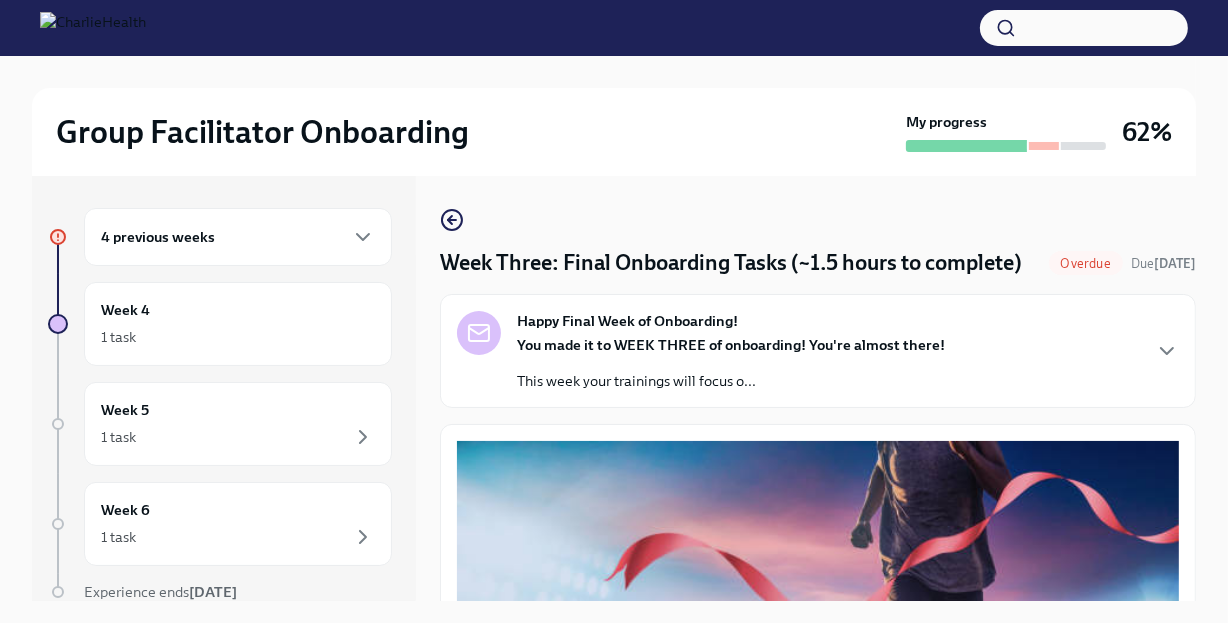 click on "4 previous weeks" at bounding box center (238, 237) 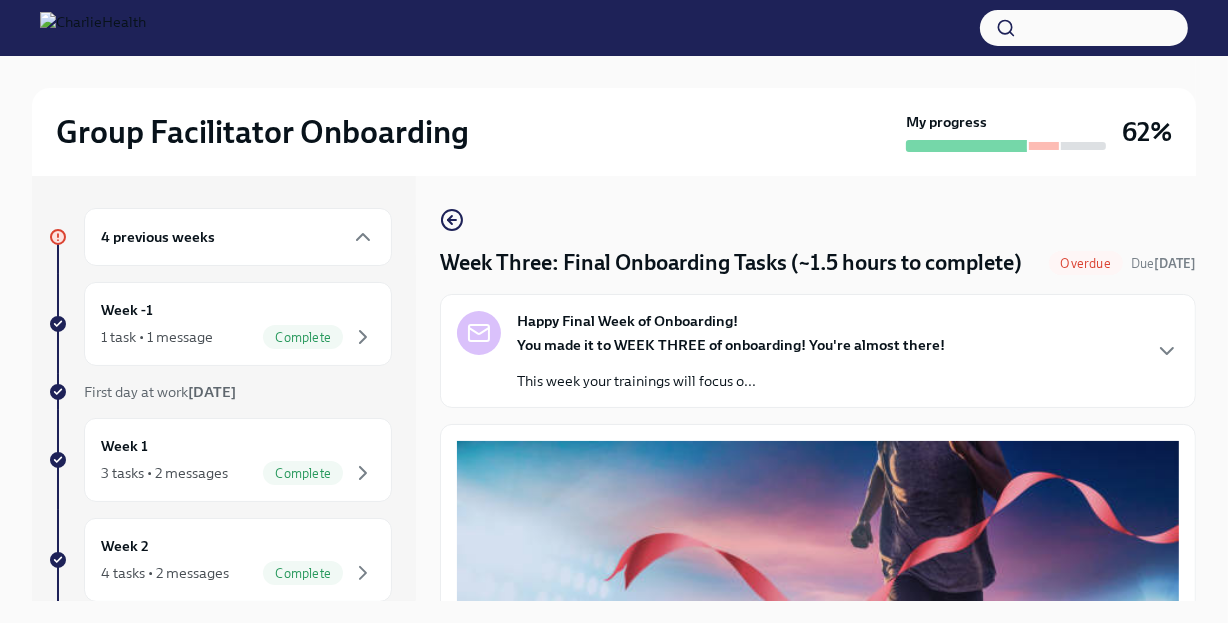 click on "This week your trainings will focus o..." at bounding box center [731, 381] 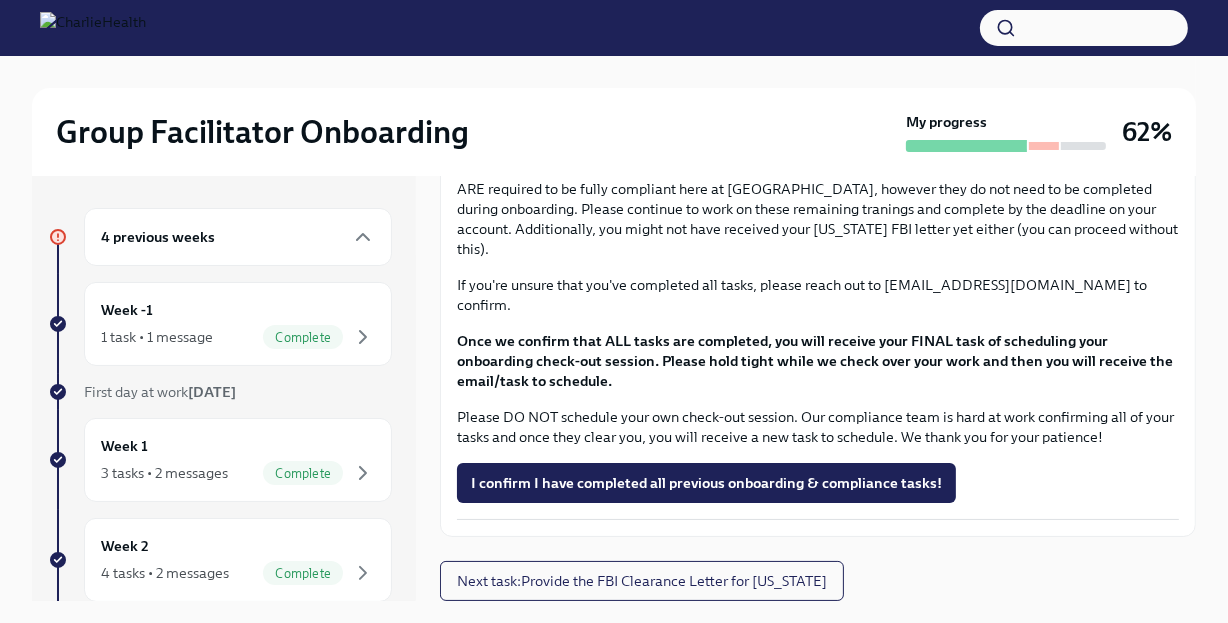 scroll, scrollTop: 2446, scrollLeft: 0, axis: vertical 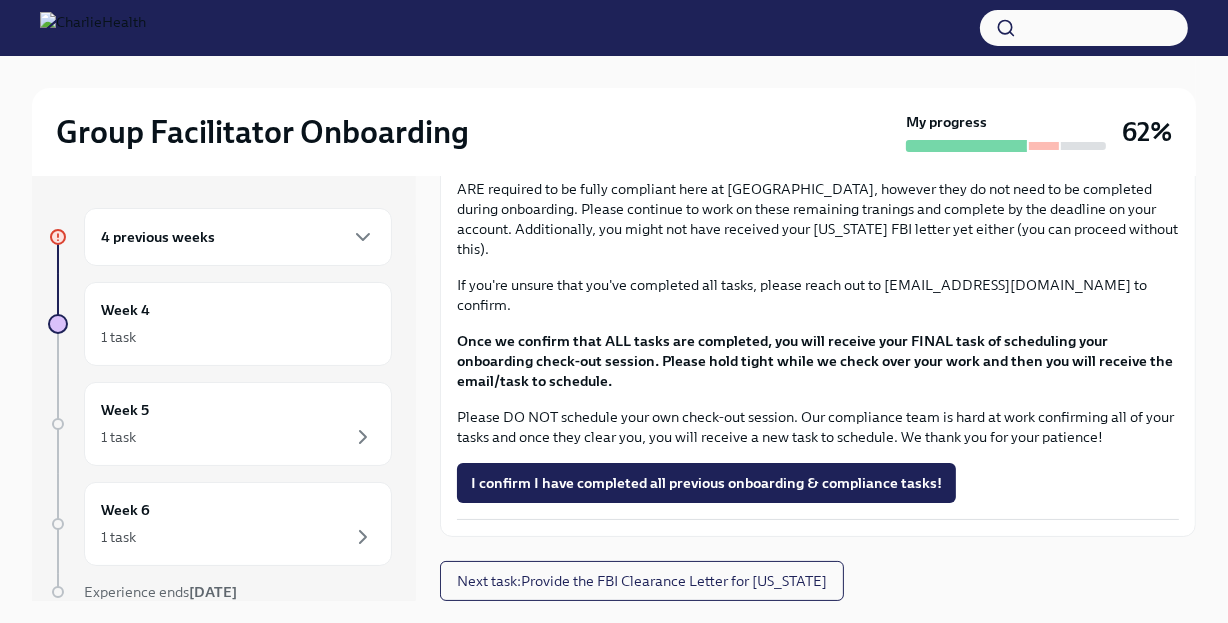 click on "4 previous weeks" at bounding box center [158, 237] 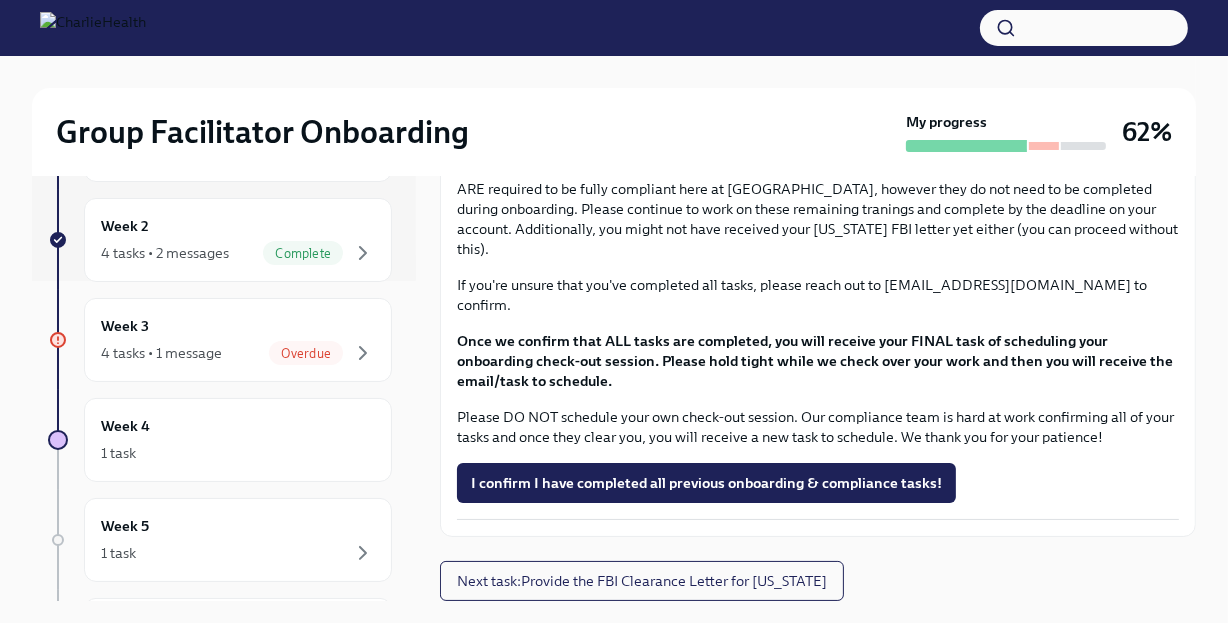 scroll, scrollTop: 339, scrollLeft: 0, axis: vertical 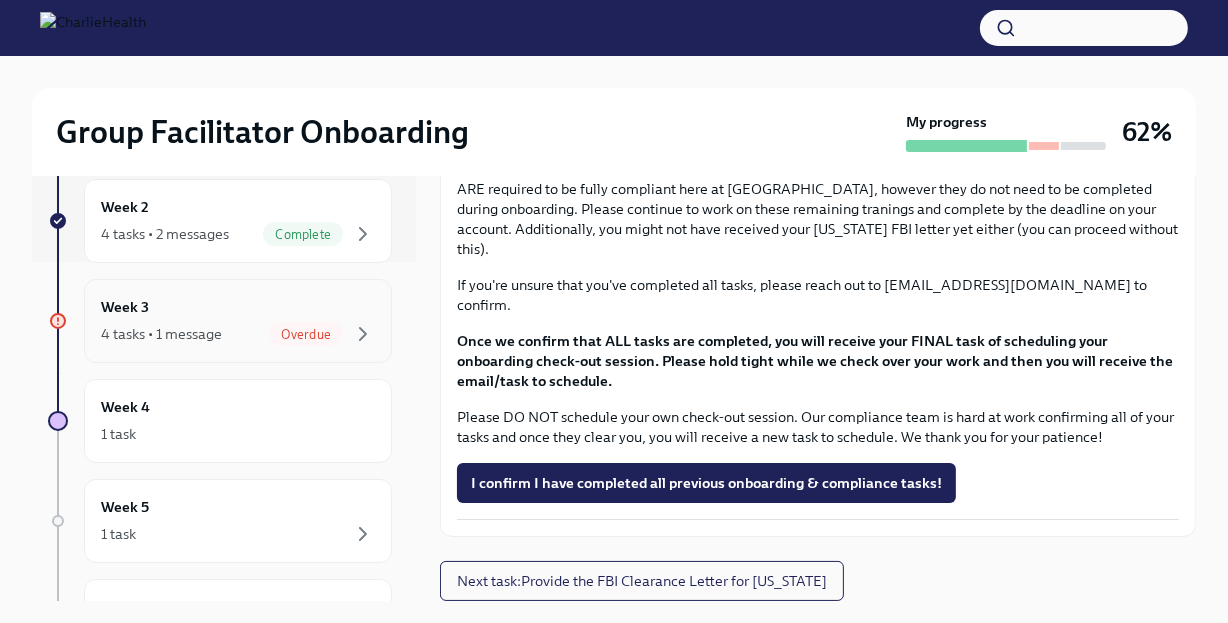 click on "Week 3 4 tasks • 1 message Overdue" at bounding box center [238, 321] 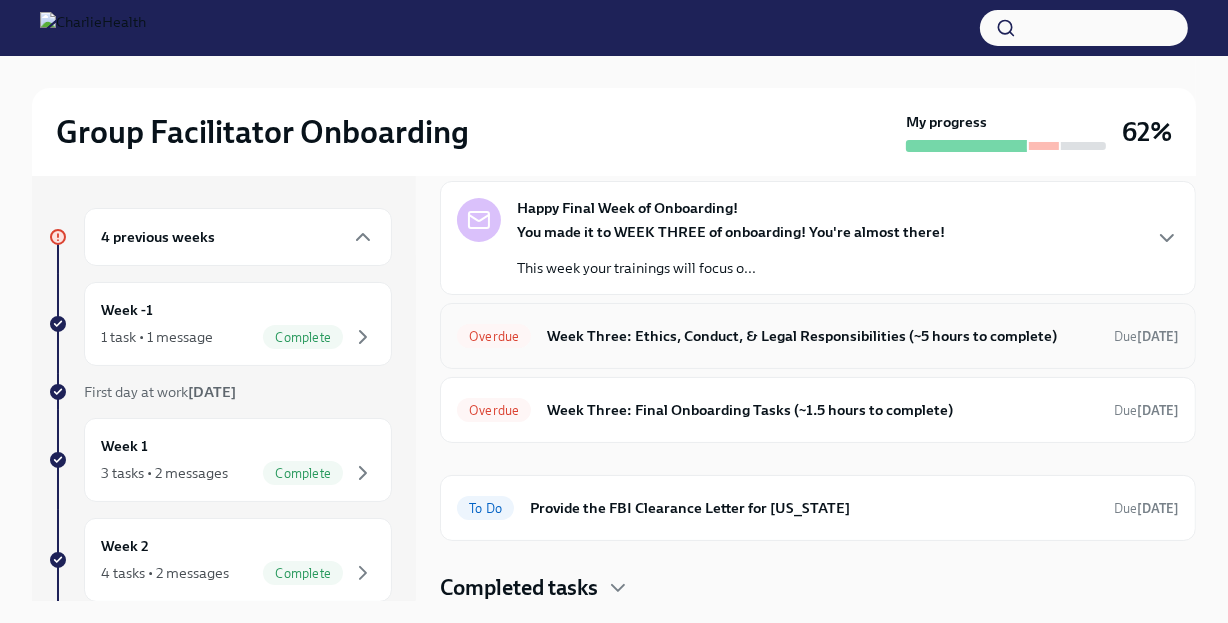 scroll, scrollTop: 88, scrollLeft: 0, axis: vertical 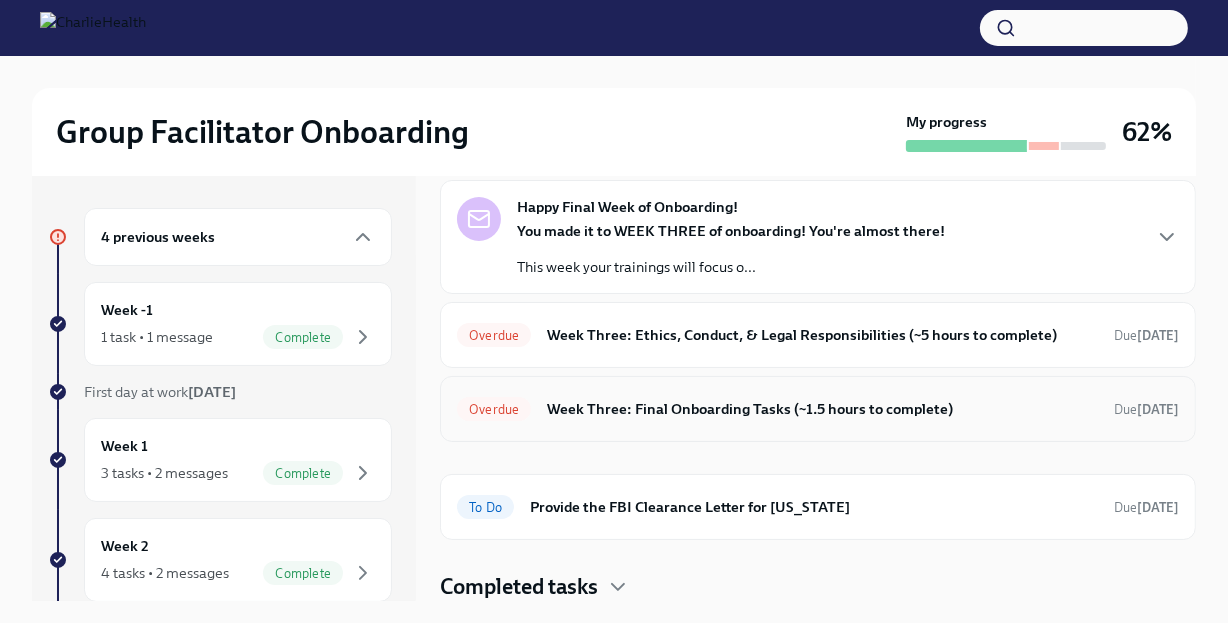 click on "Week Three: Final Onboarding Tasks (~1.5 hours to complete)" at bounding box center (822, 409) 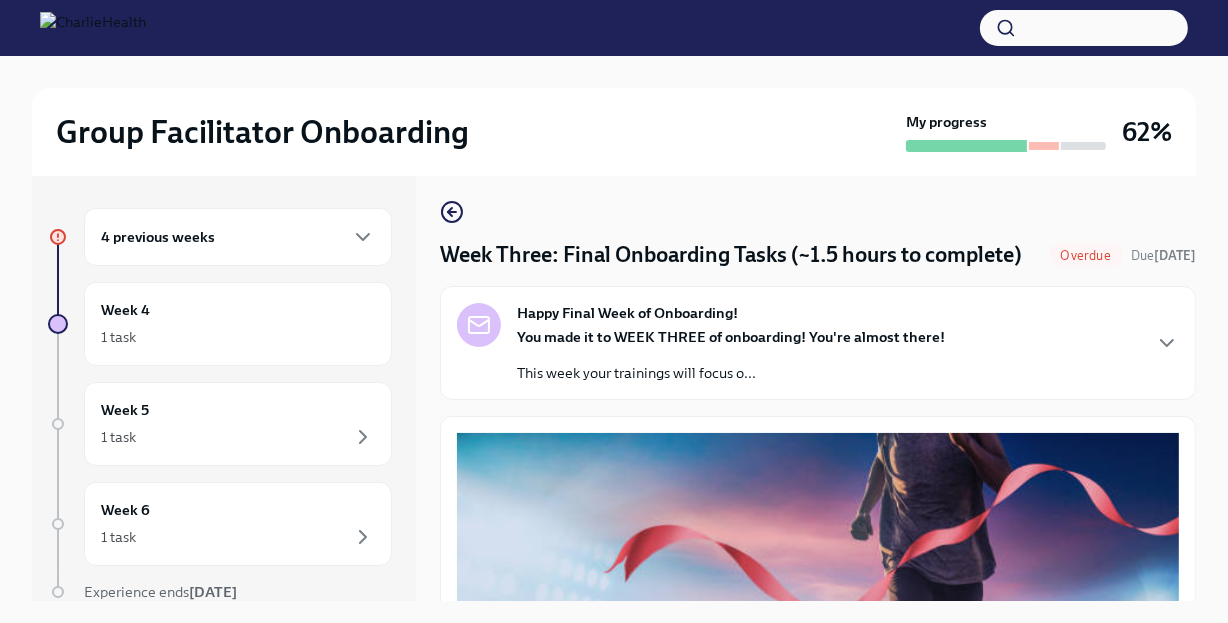 scroll, scrollTop: 0, scrollLeft: 0, axis: both 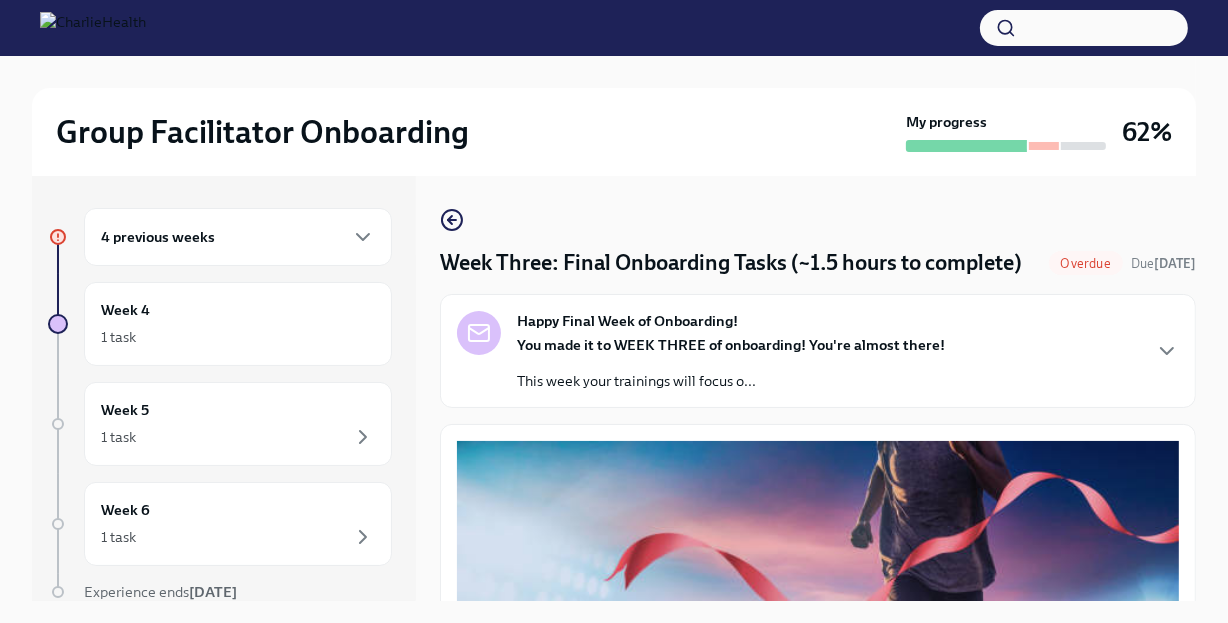 click on "4 previous weeks" at bounding box center (158, 237) 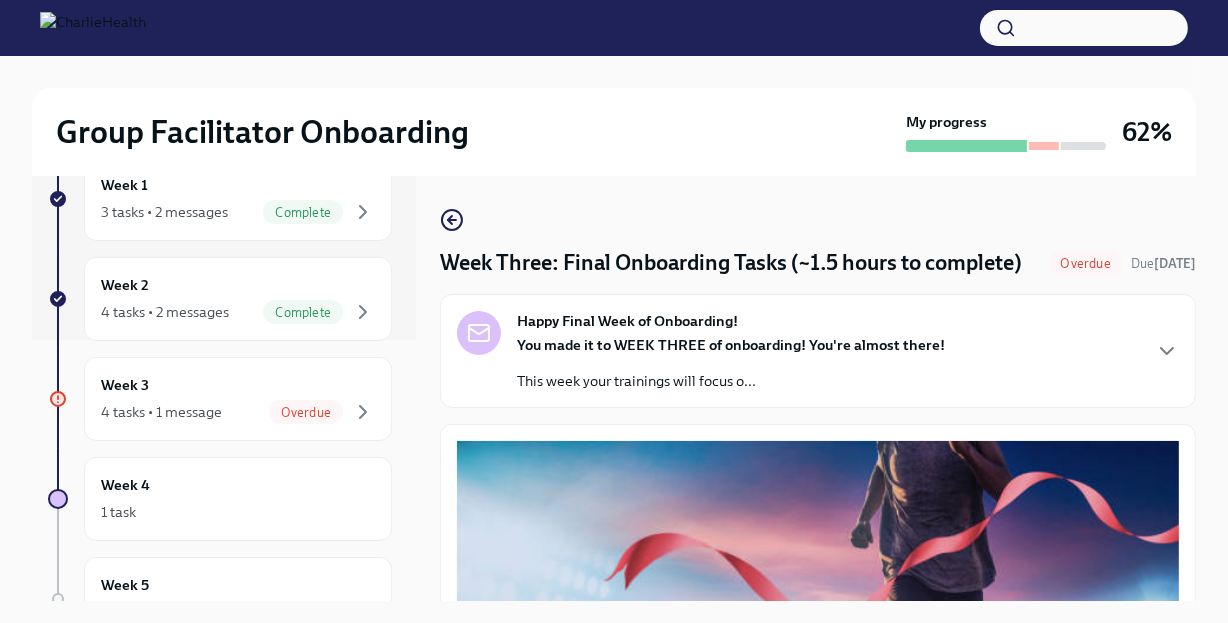scroll, scrollTop: 301, scrollLeft: 0, axis: vertical 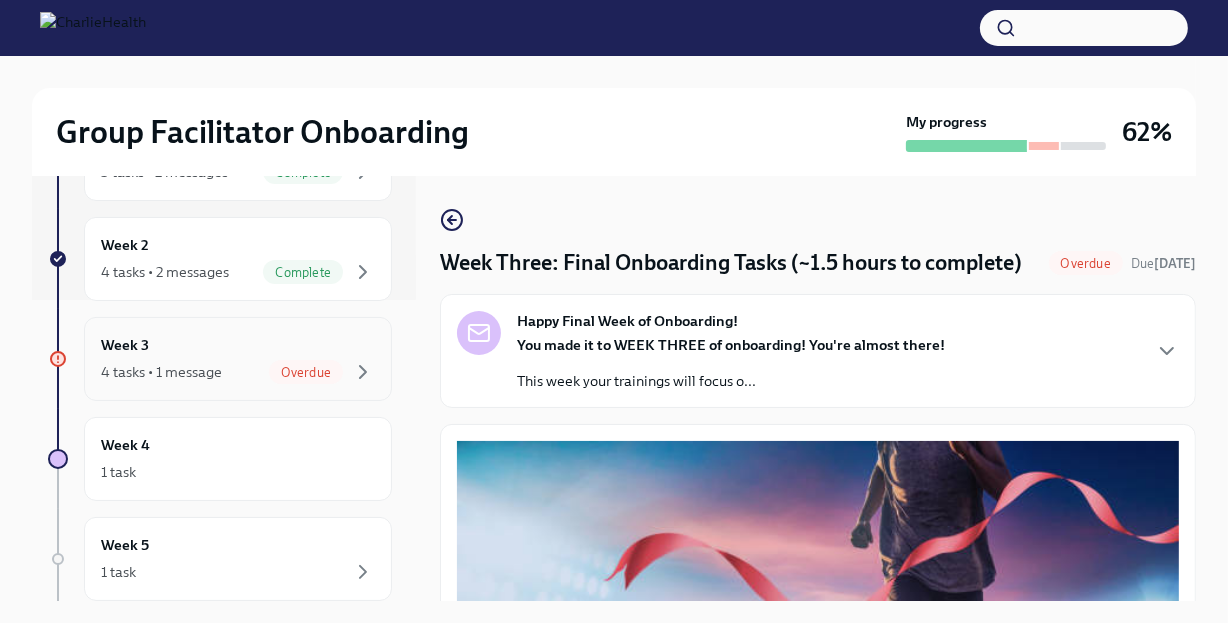 click on "Week 3 4 tasks • 1 message Overdue" at bounding box center (238, 359) 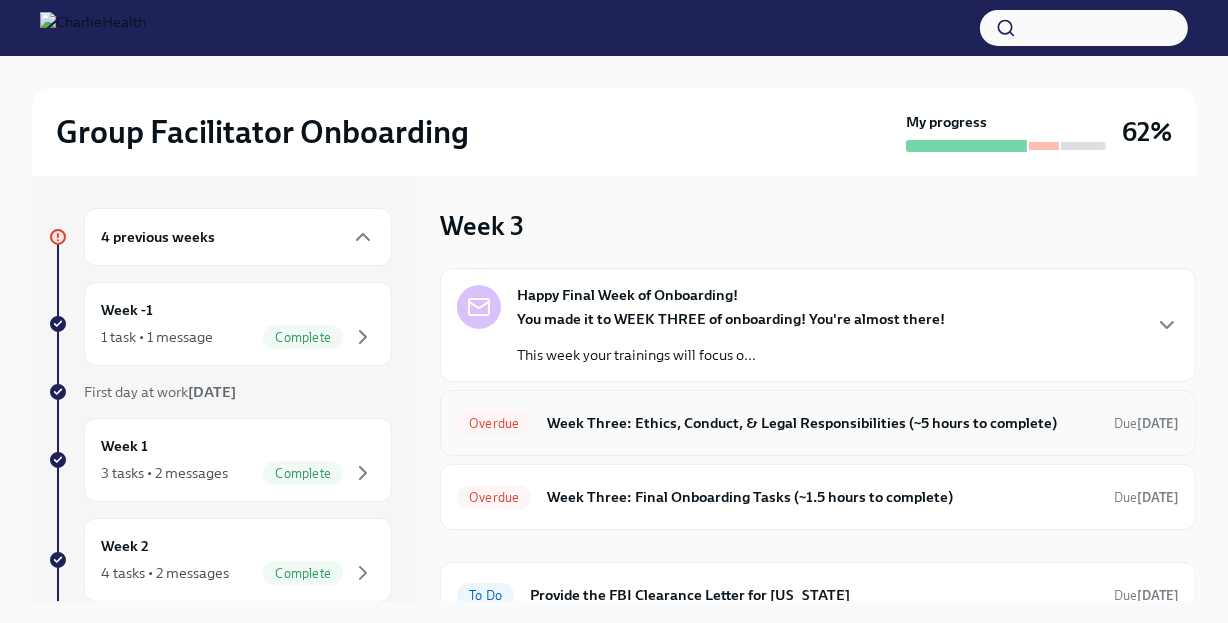 click on "Week Three: Ethics, Conduct, & Legal Responsibilities (~5 hours to complete)" at bounding box center (822, 423) 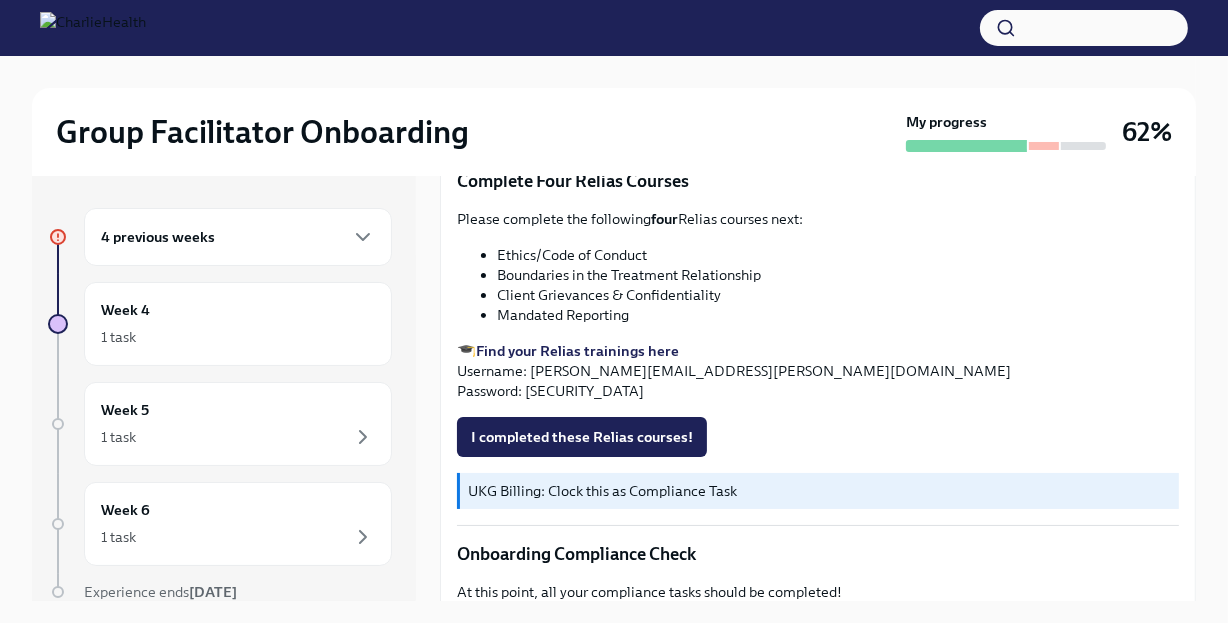 scroll, scrollTop: 901, scrollLeft: 0, axis: vertical 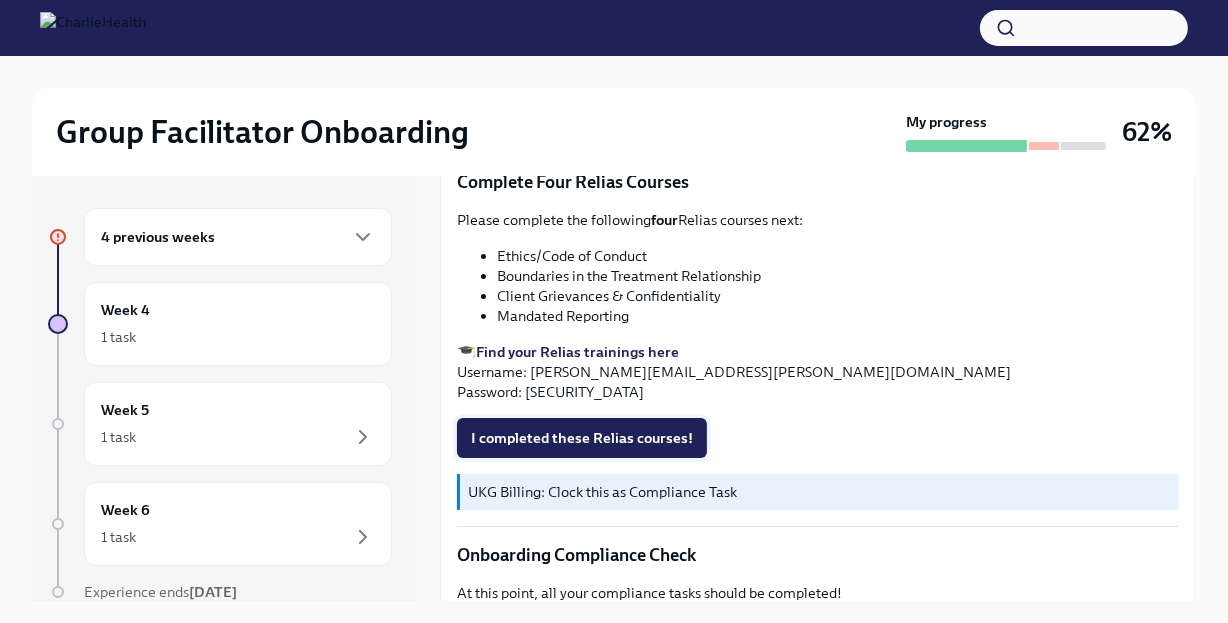 click on "I completed these Relias courses!" at bounding box center [582, 438] 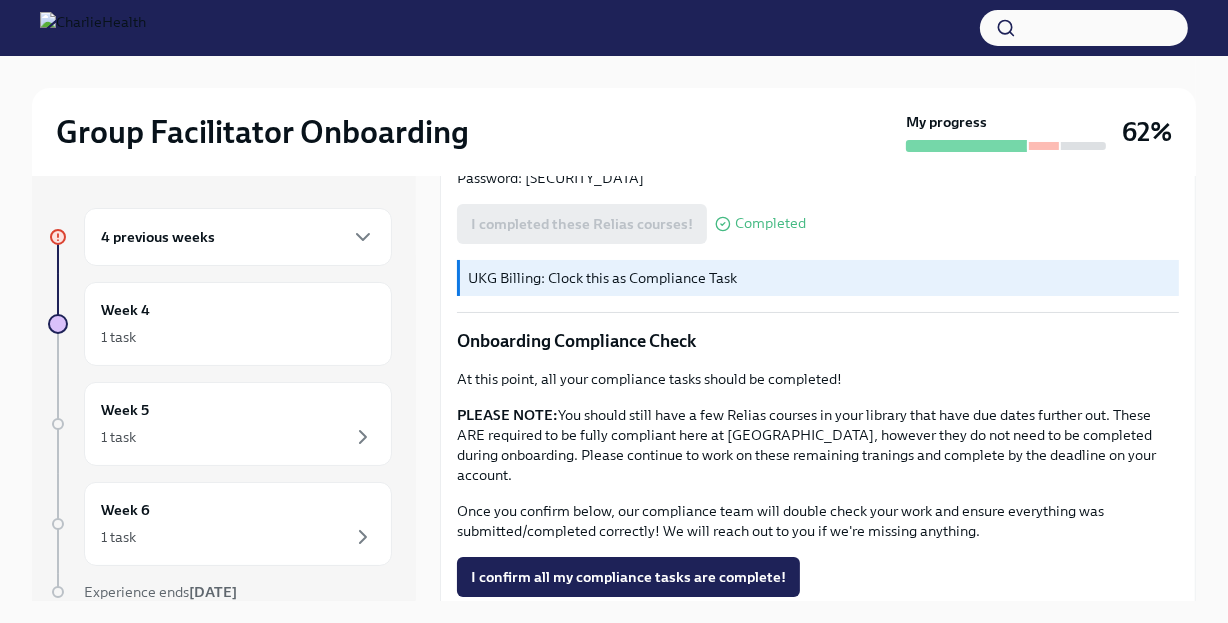 scroll, scrollTop: 1188, scrollLeft: 0, axis: vertical 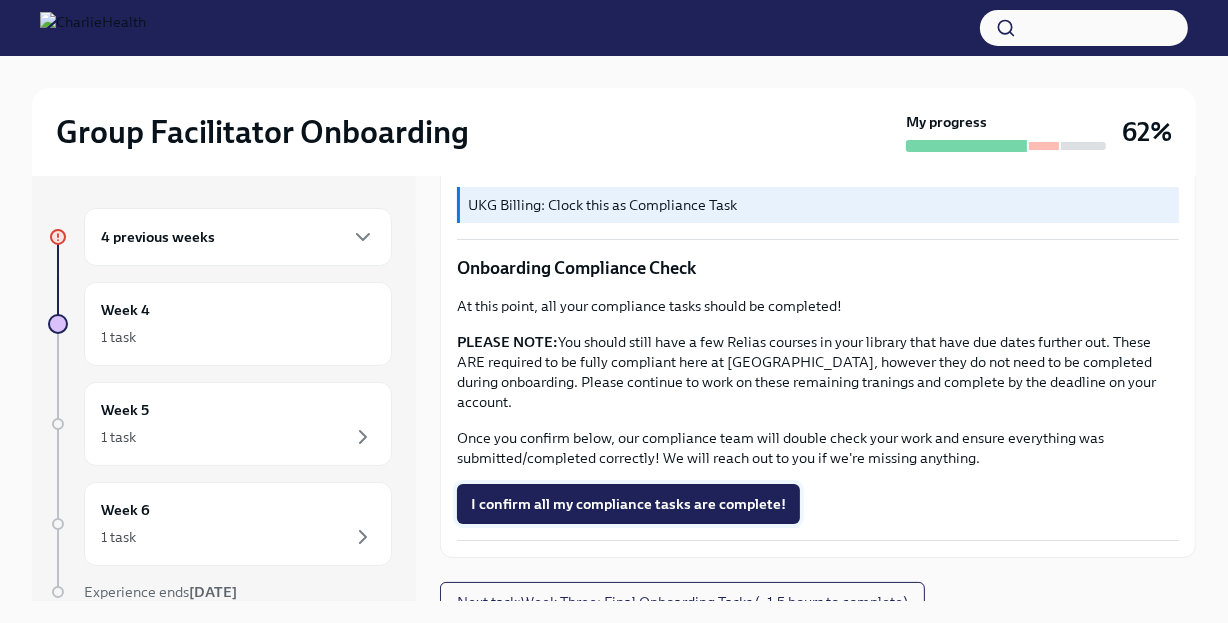 click on "I confirm all my compliance tasks are complete!" at bounding box center (628, 504) 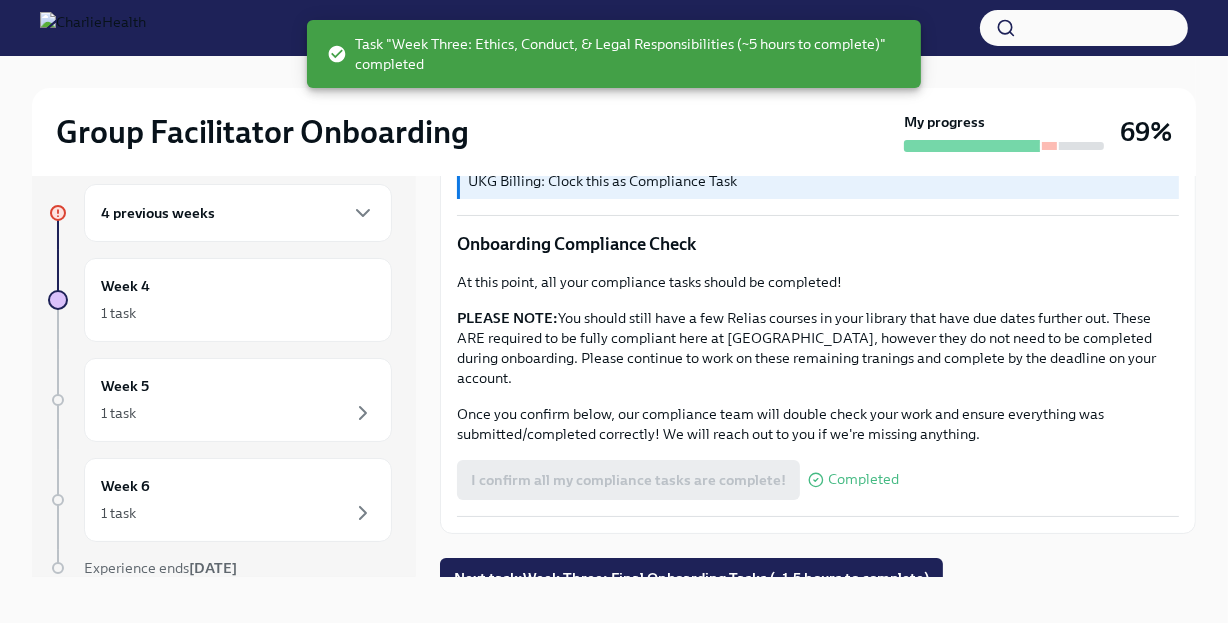 scroll, scrollTop: 33, scrollLeft: 0, axis: vertical 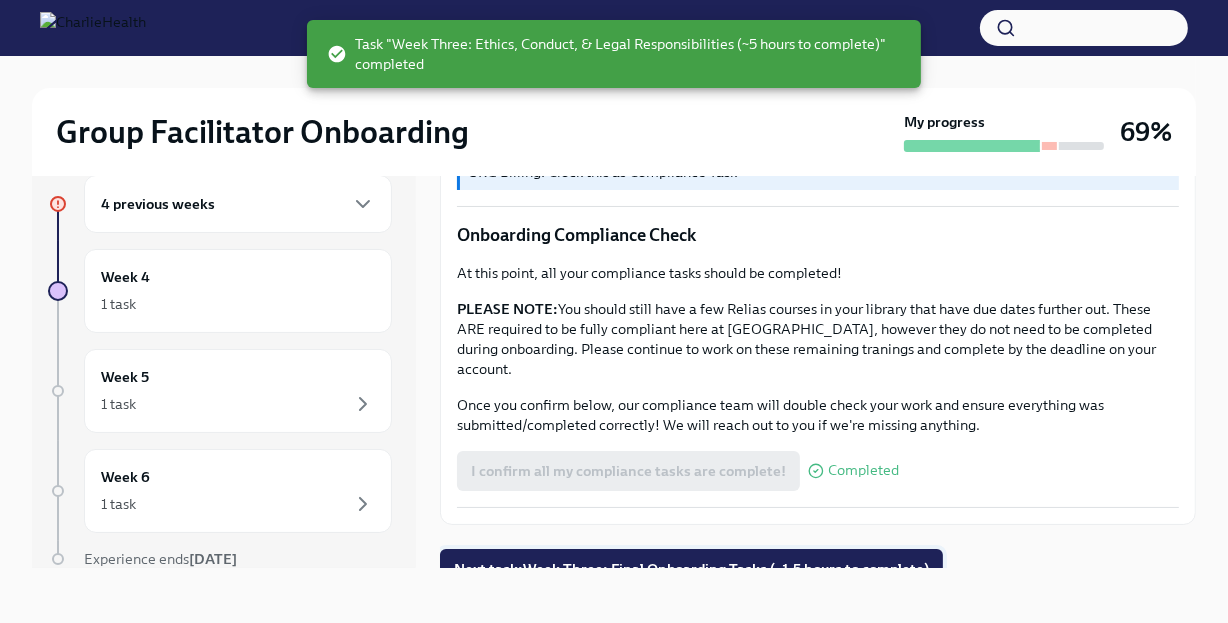 click on "Next task :  Week Three: Final Onboarding Tasks (~1.5 hours to complete)" at bounding box center [691, 569] 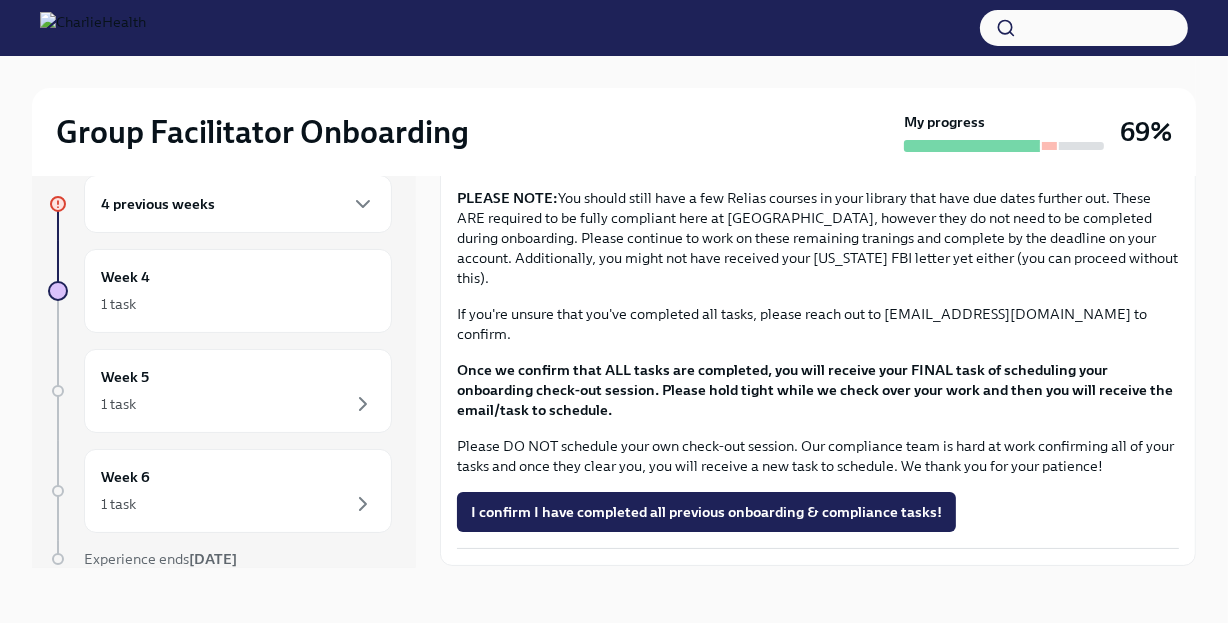 scroll, scrollTop: 1669, scrollLeft: 0, axis: vertical 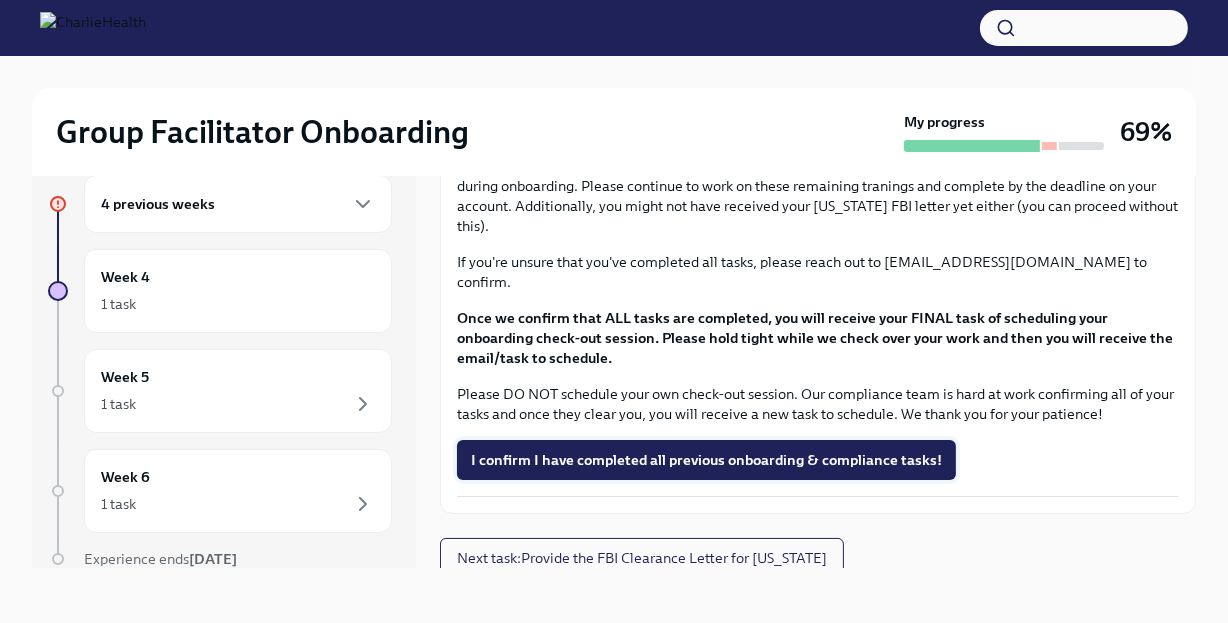 click on "I confirm I have completed all previous onboarding & compliance tasks!" at bounding box center [706, 460] 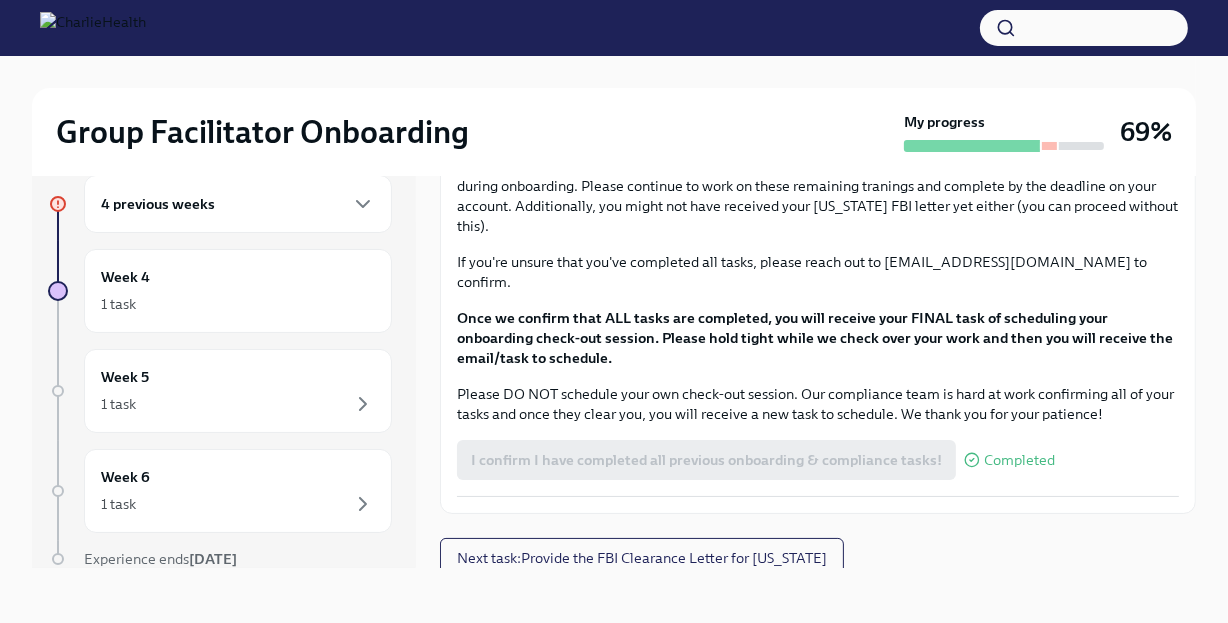 scroll, scrollTop: 1639, scrollLeft: 0, axis: vertical 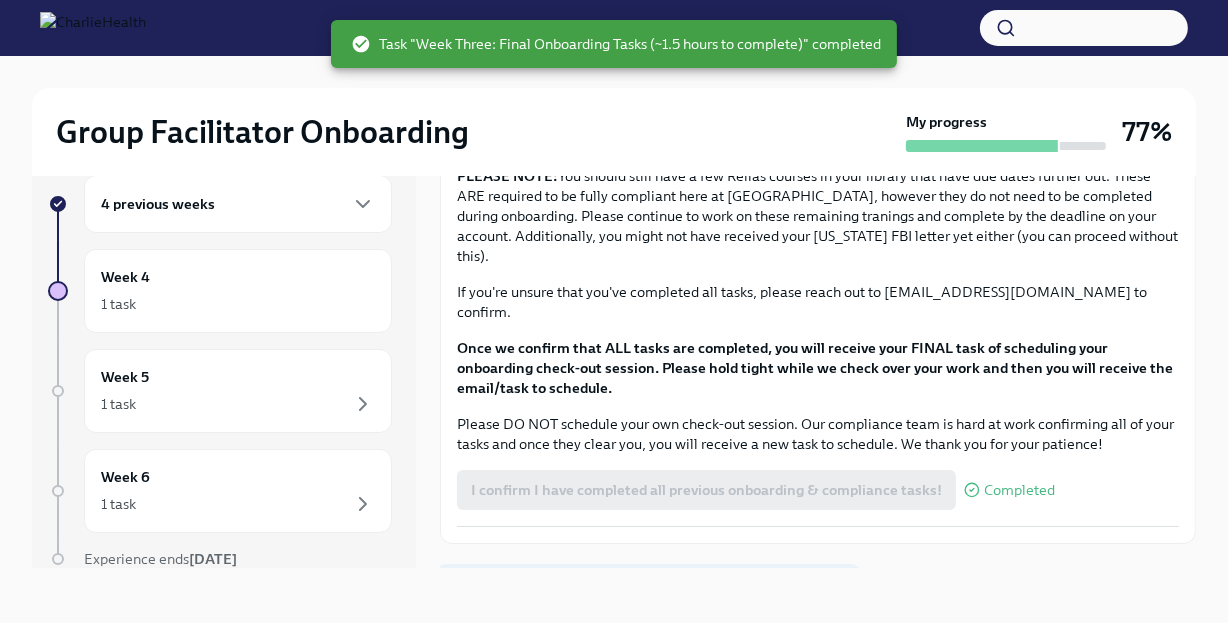 click on "Next task :  Provide the FBI Clearance Letter for [US_STATE]" at bounding box center (648, 588) 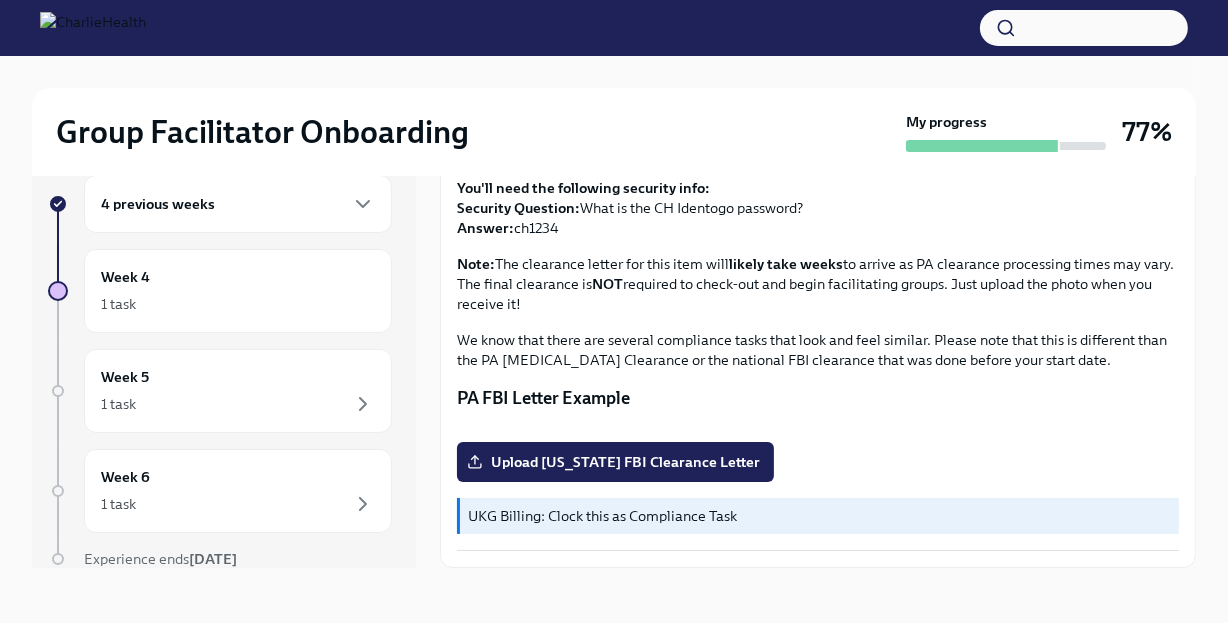 scroll, scrollTop: 452, scrollLeft: 0, axis: vertical 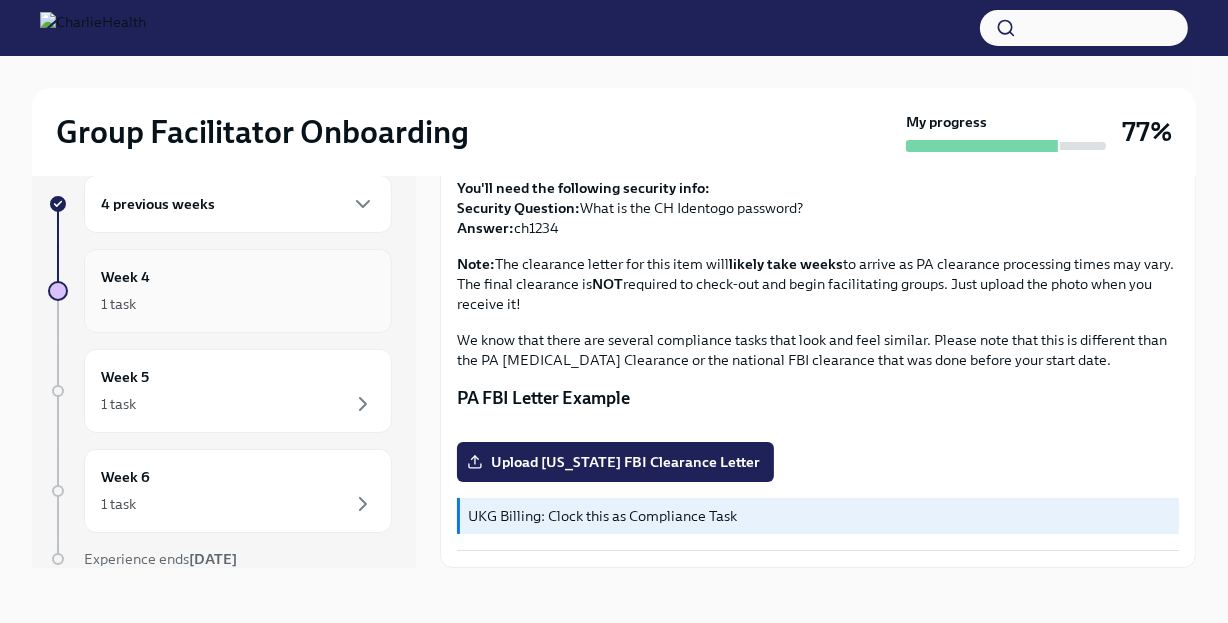 click on "1 task" at bounding box center (238, 304) 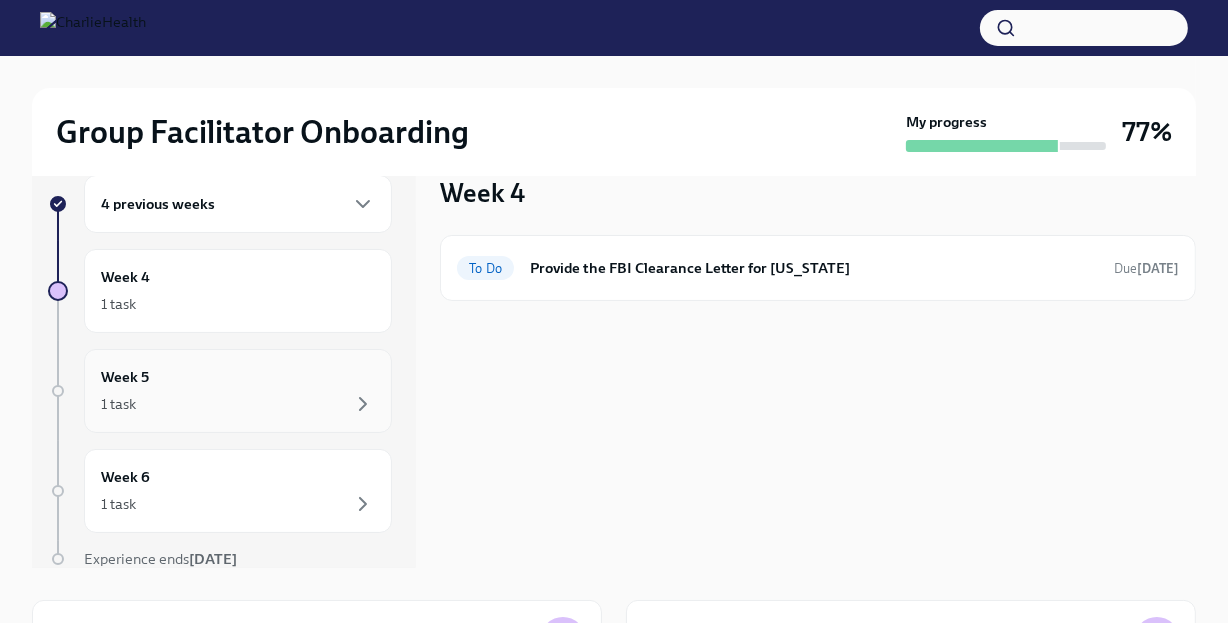 click on "Week 5 1 task" at bounding box center (238, 391) 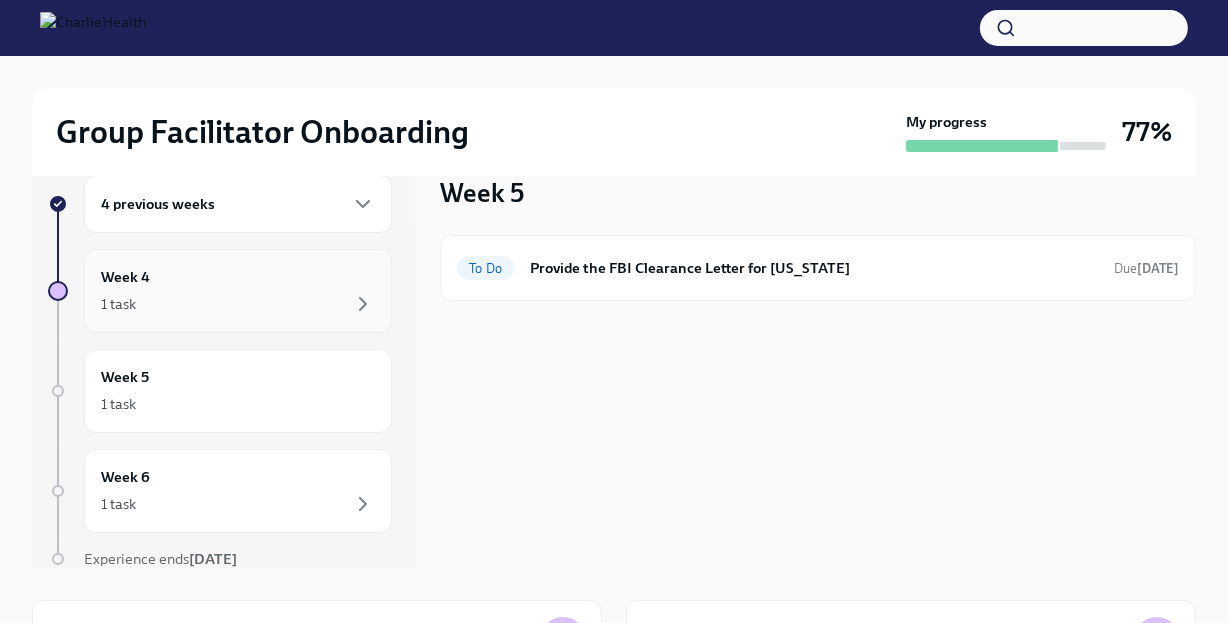 click on "Week 4 1 task" at bounding box center (238, 291) 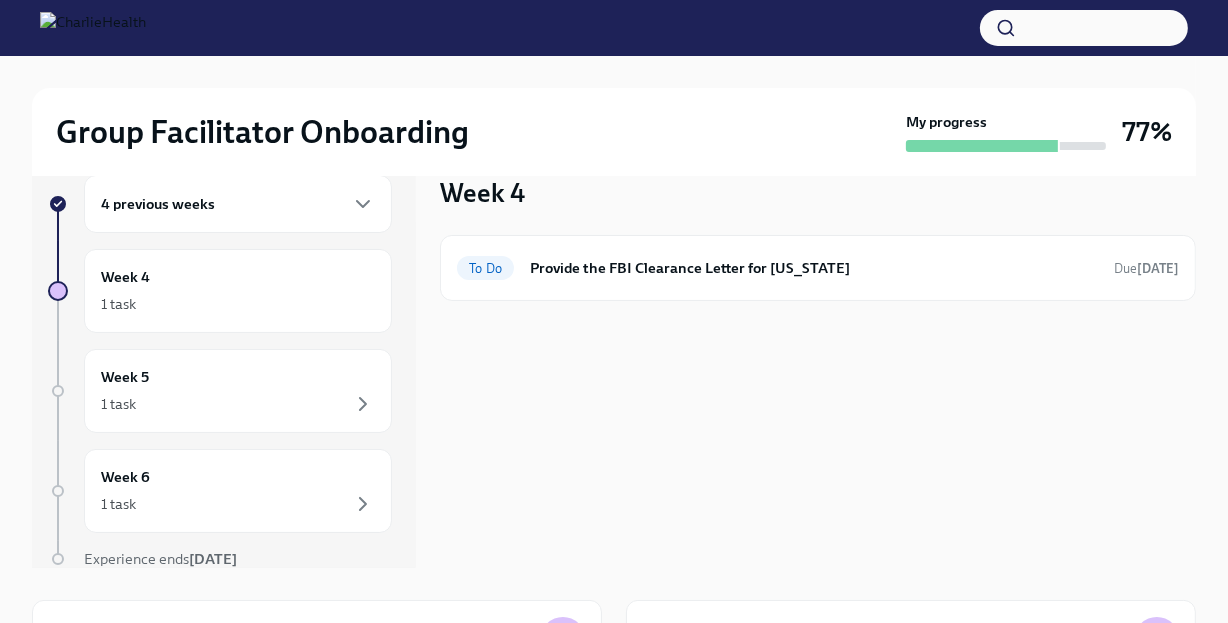 scroll, scrollTop: 0, scrollLeft: 0, axis: both 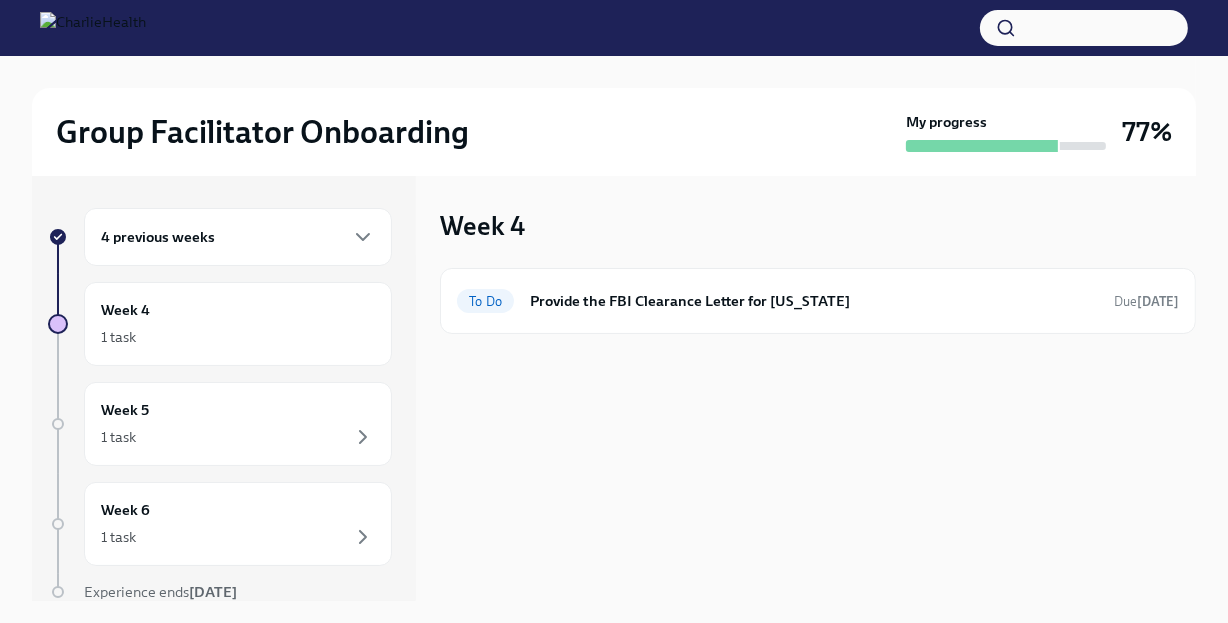 click on "4 previous weeks" at bounding box center (238, 237) 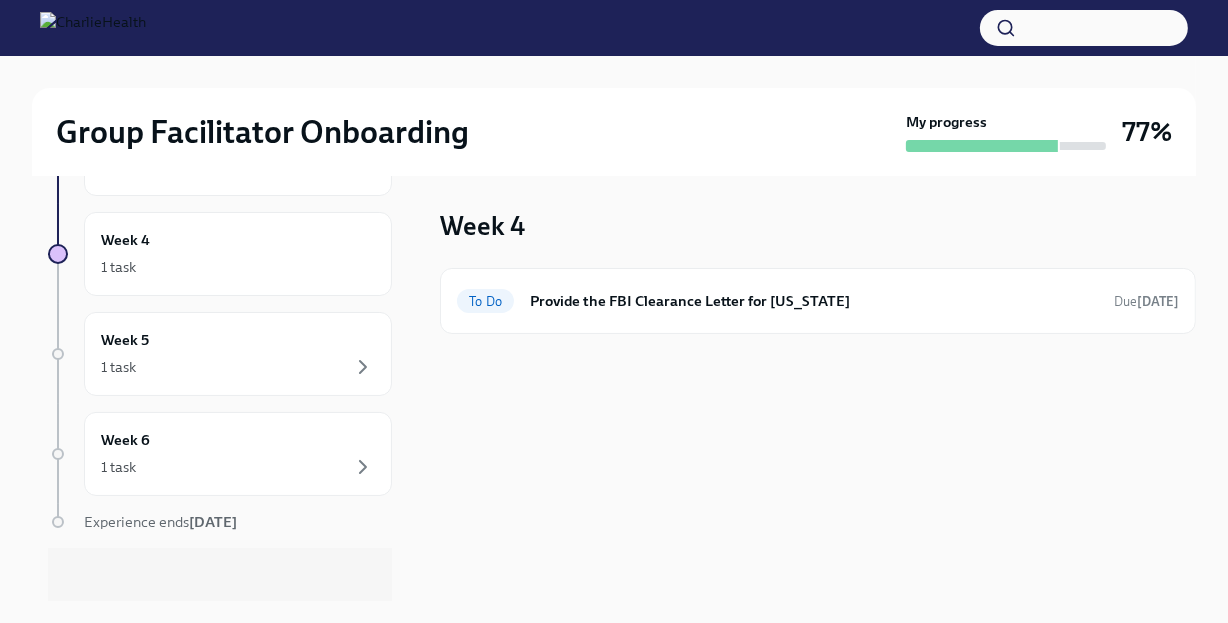 scroll, scrollTop: 515, scrollLeft: 0, axis: vertical 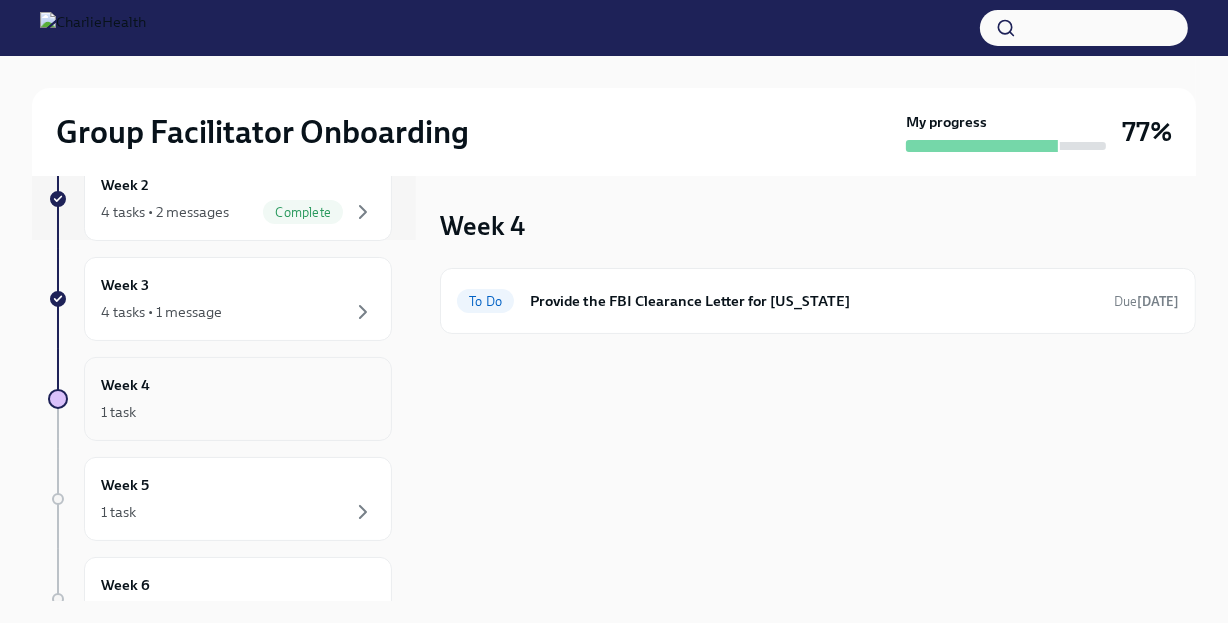 click on "1 task" at bounding box center (238, 412) 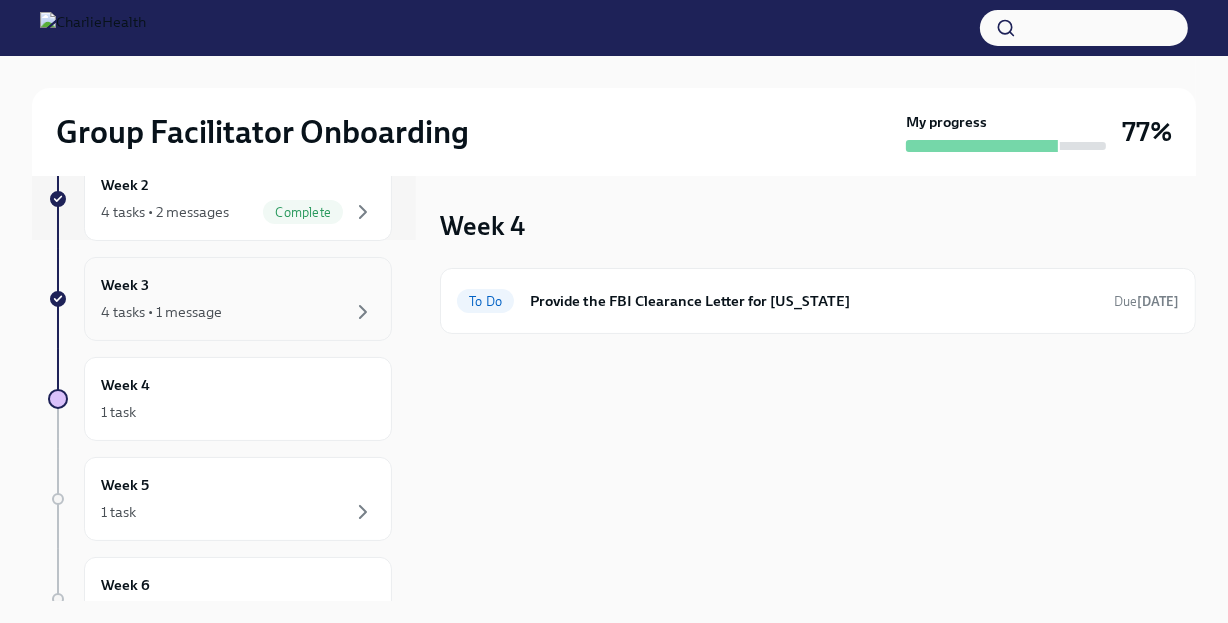 click on "4 tasks • 1 message" at bounding box center (238, 312) 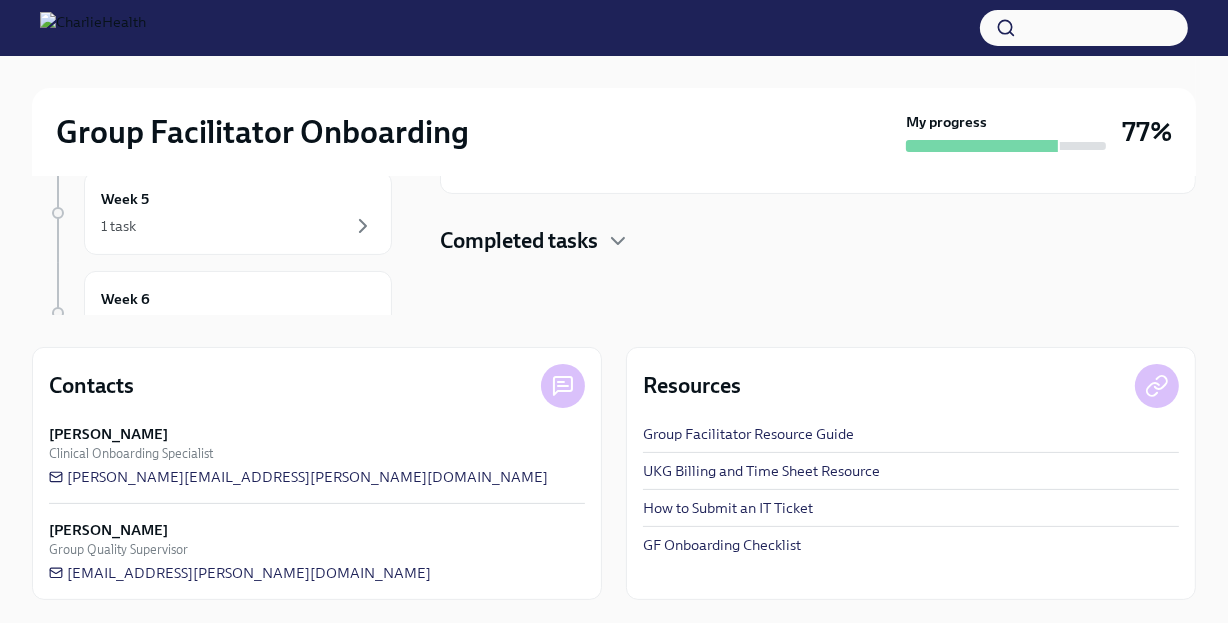 scroll, scrollTop: 0, scrollLeft: 0, axis: both 